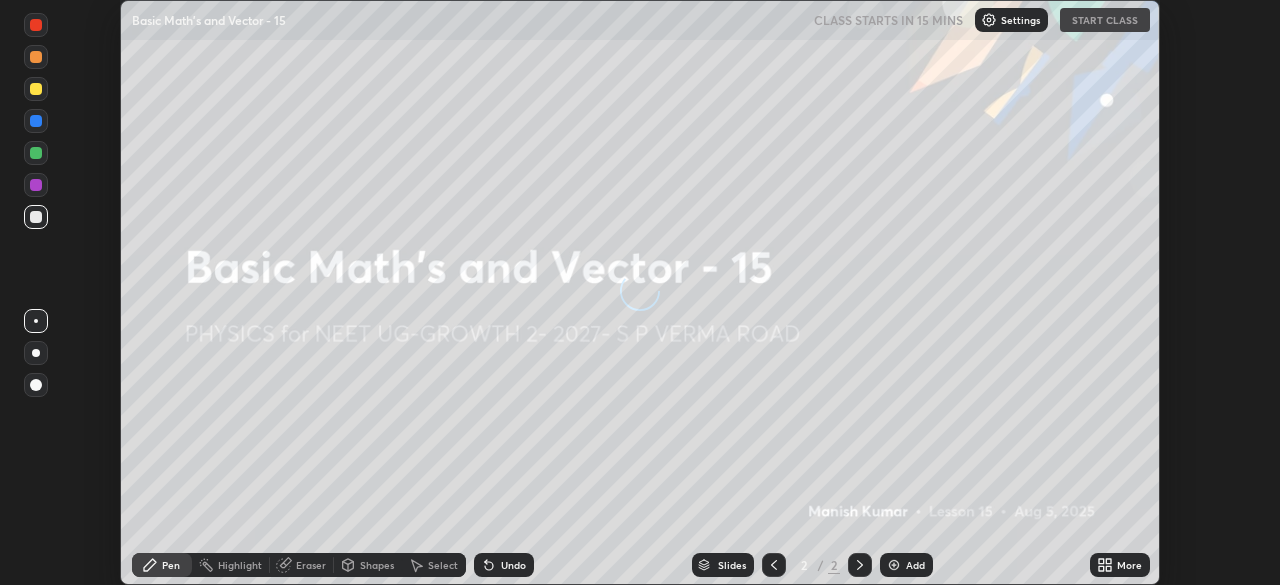 scroll, scrollTop: 0, scrollLeft: 0, axis: both 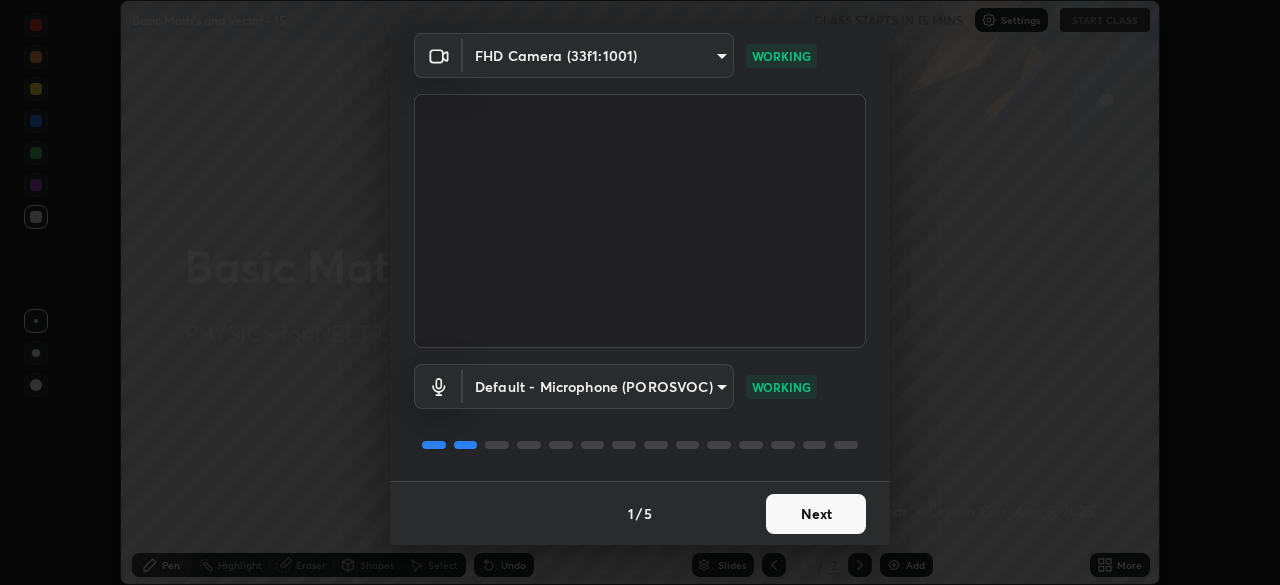 click on "Next" at bounding box center (816, 514) 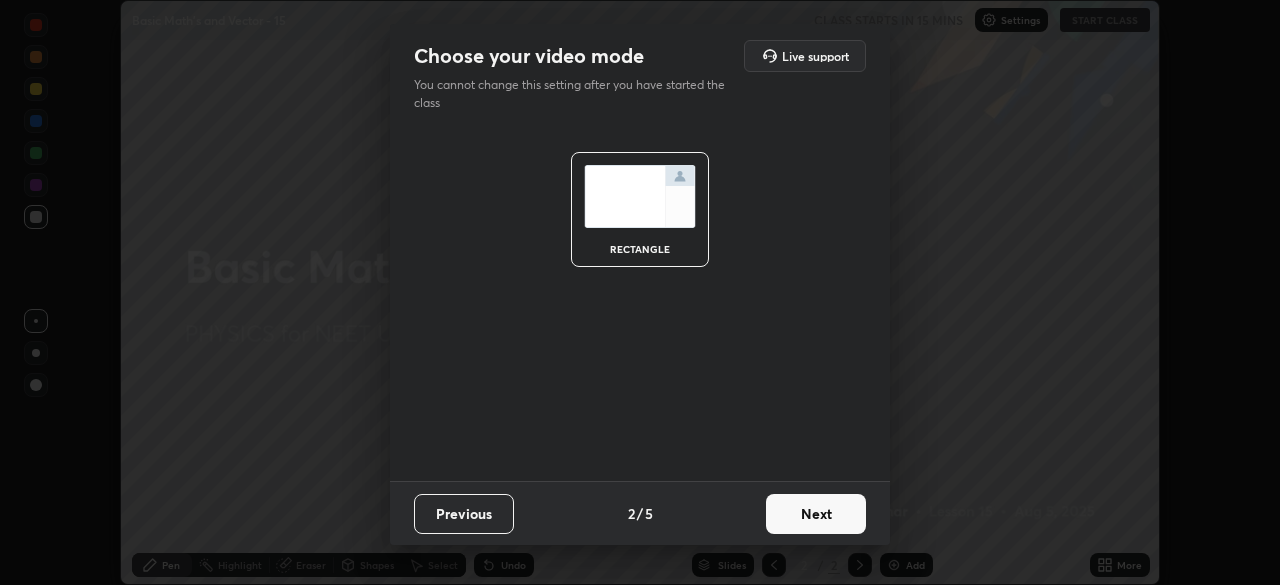 scroll, scrollTop: 0, scrollLeft: 0, axis: both 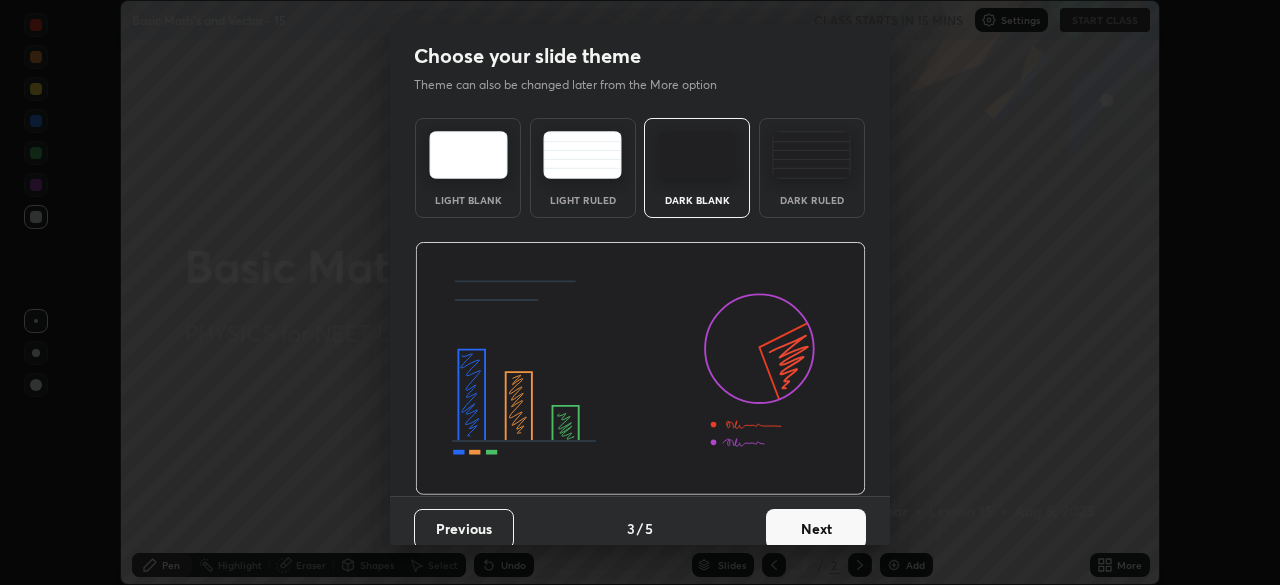 click on "Next" at bounding box center [816, 529] 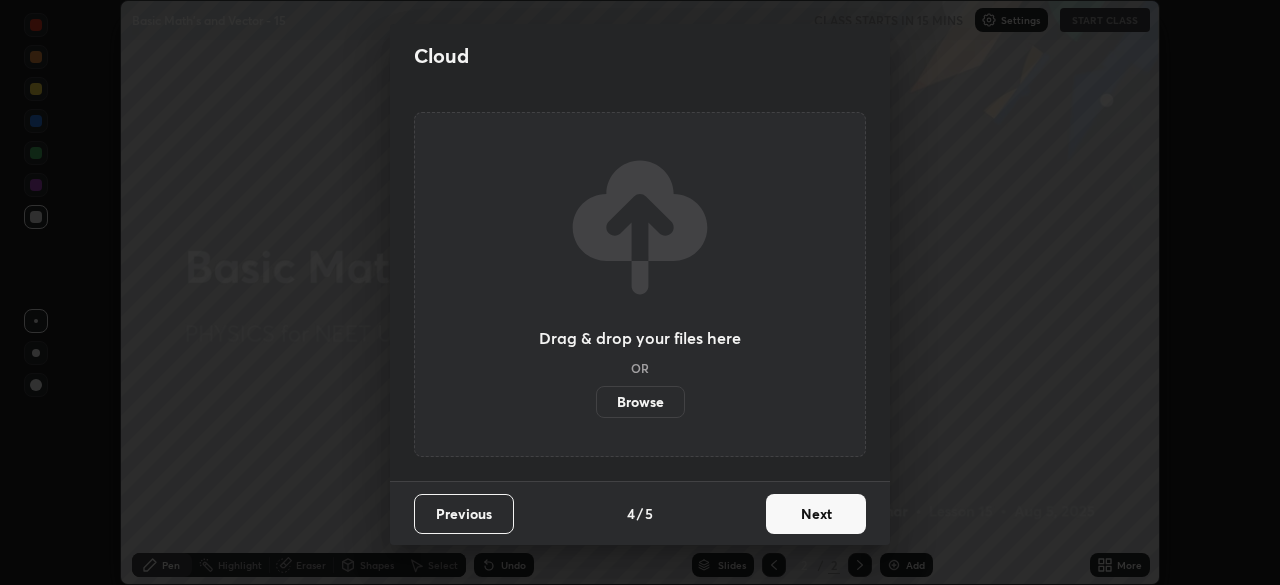 click on "Next" at bounding box center [816, 514] 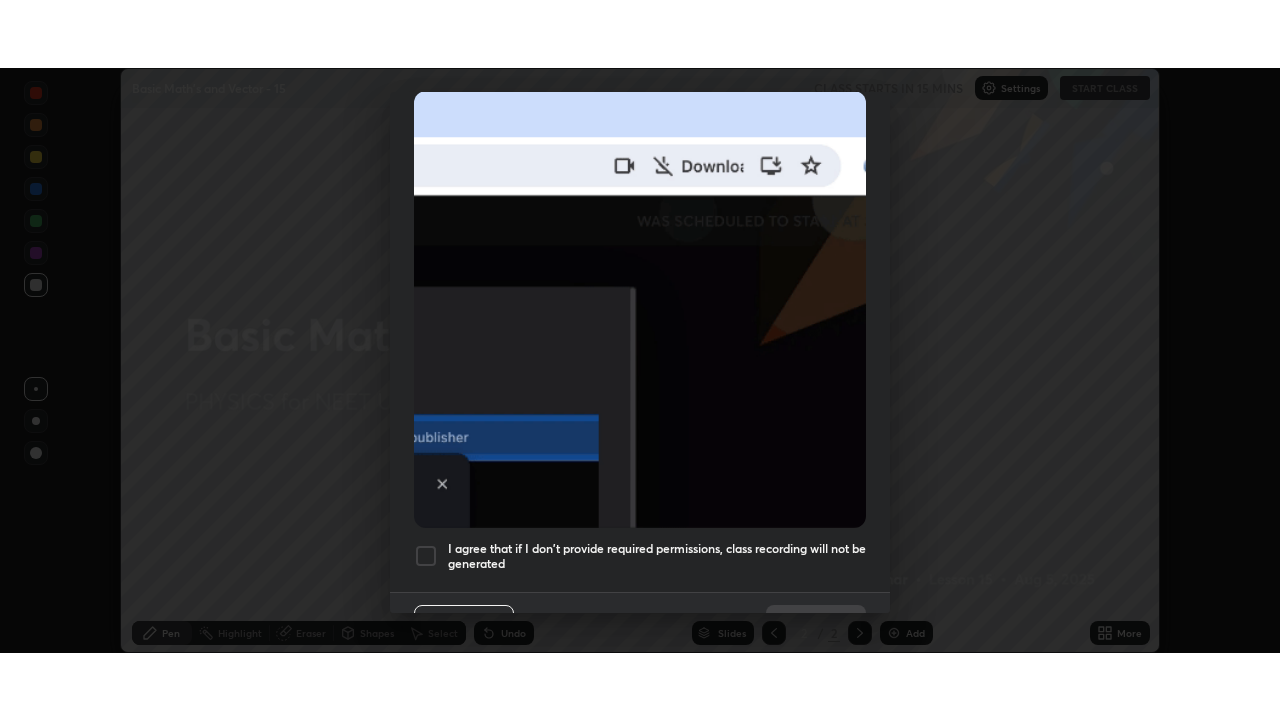 scroll, scrollTop: 479, scrollLeft: 0, axis: vertical 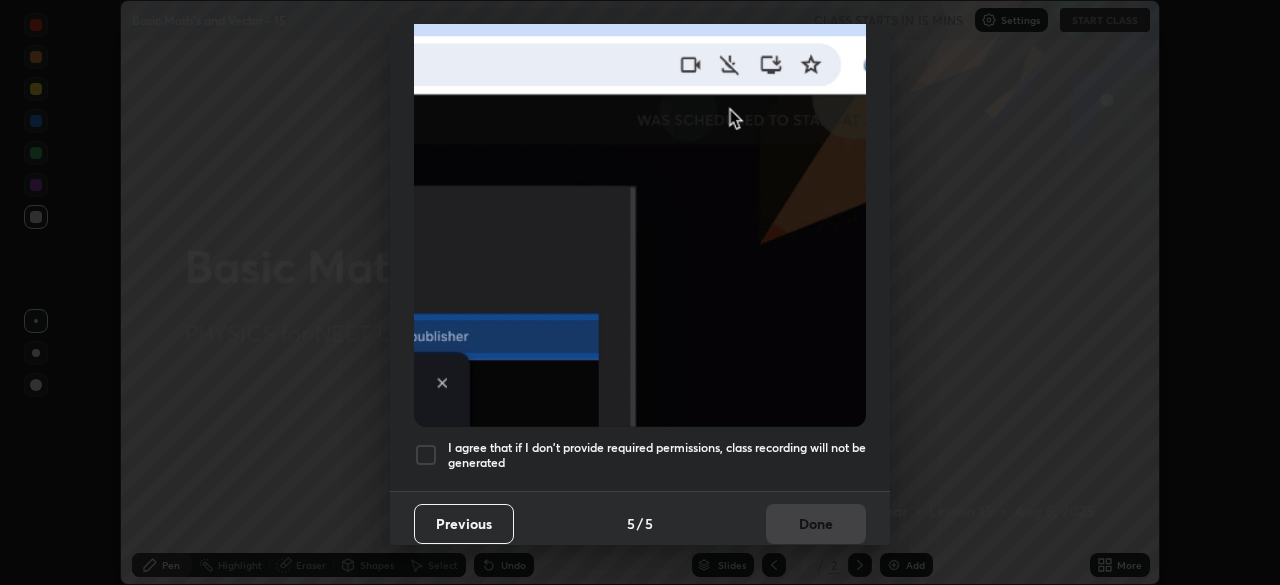 click at bounding box center [426, 455] 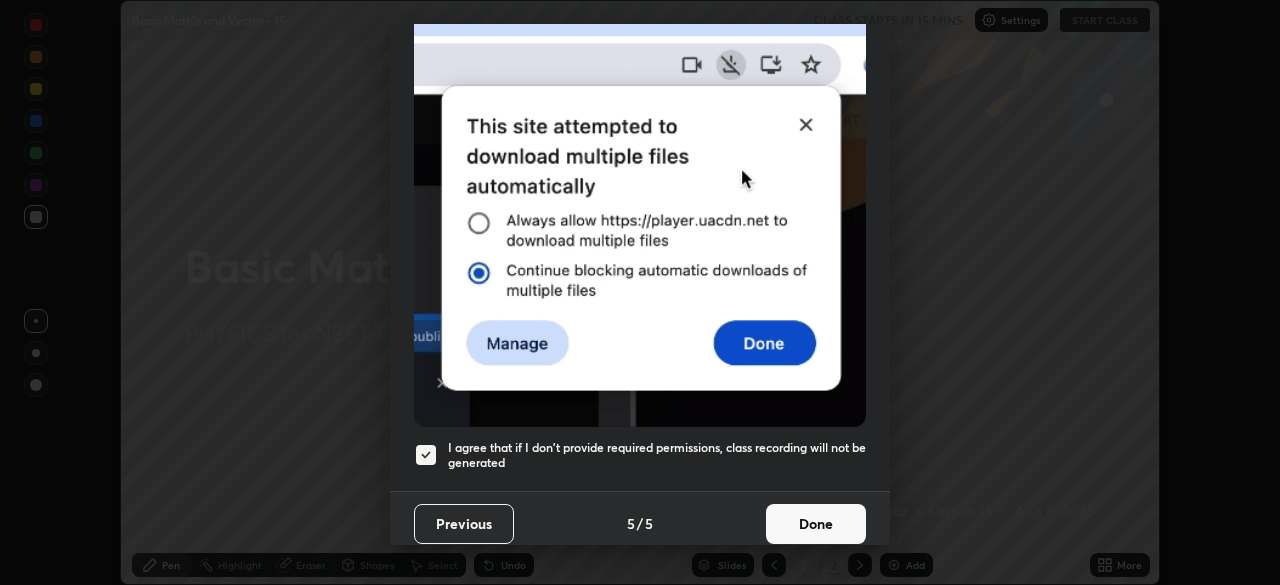 click on "Done" at bounding box center [816, 524] 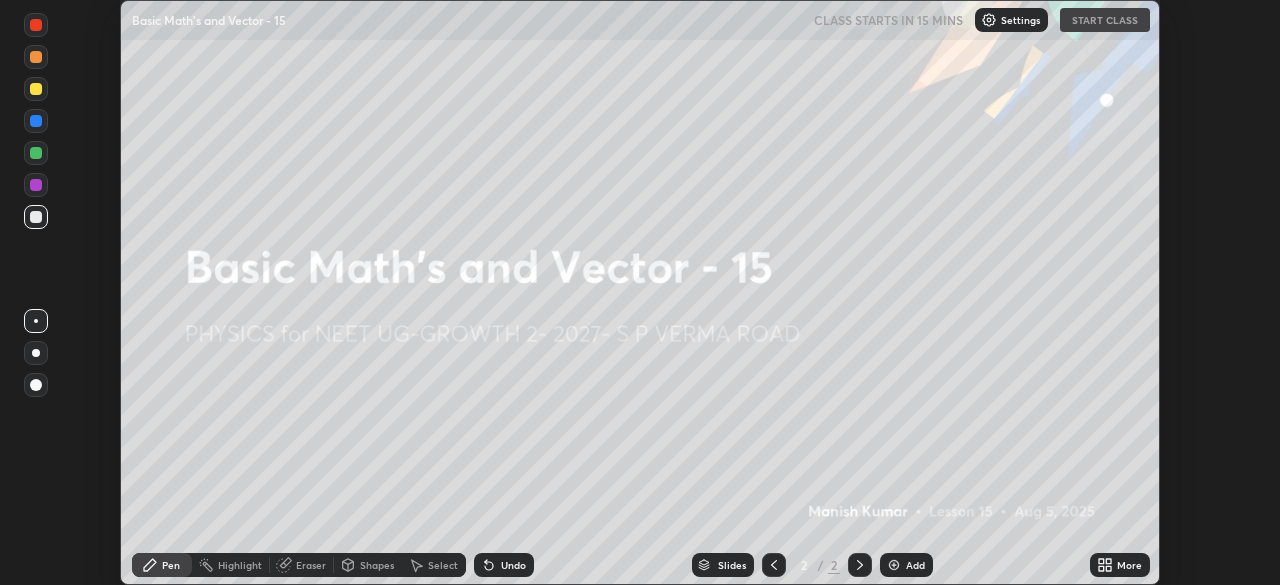 click 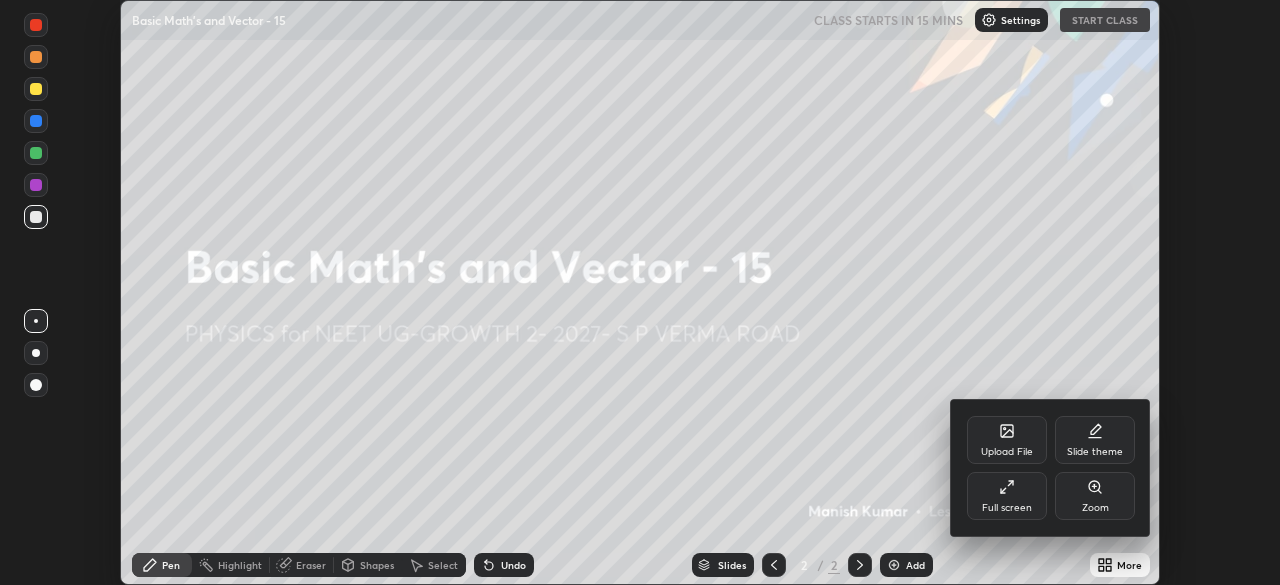 click 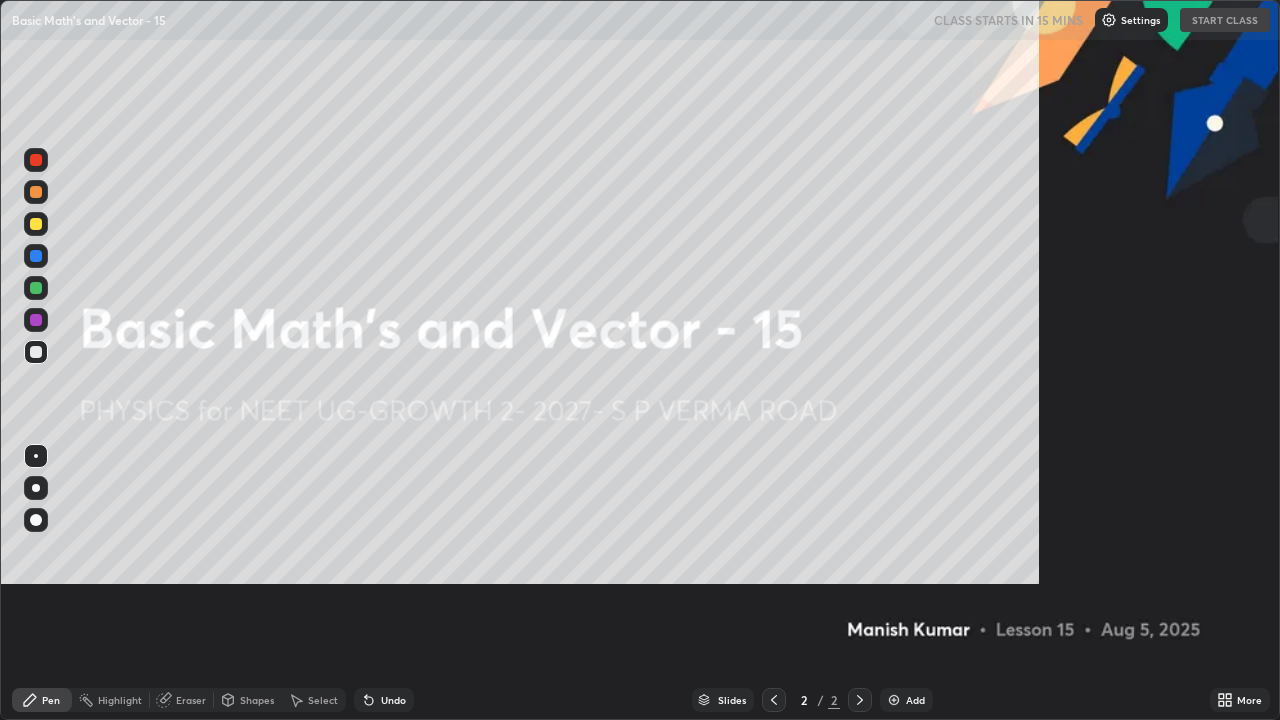 scroll, scrollTop: 99280, scrollLeft: 98720, axis: both 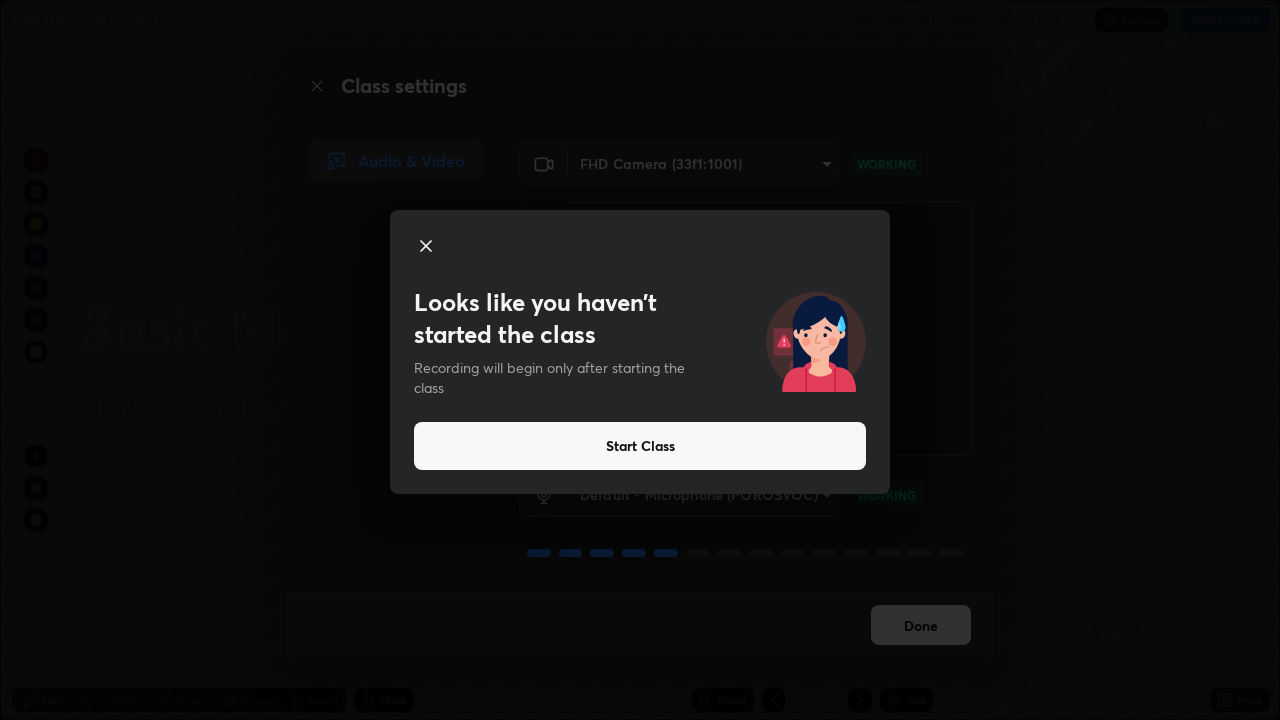 click on "Start Class" at bounding box center [640, 446] 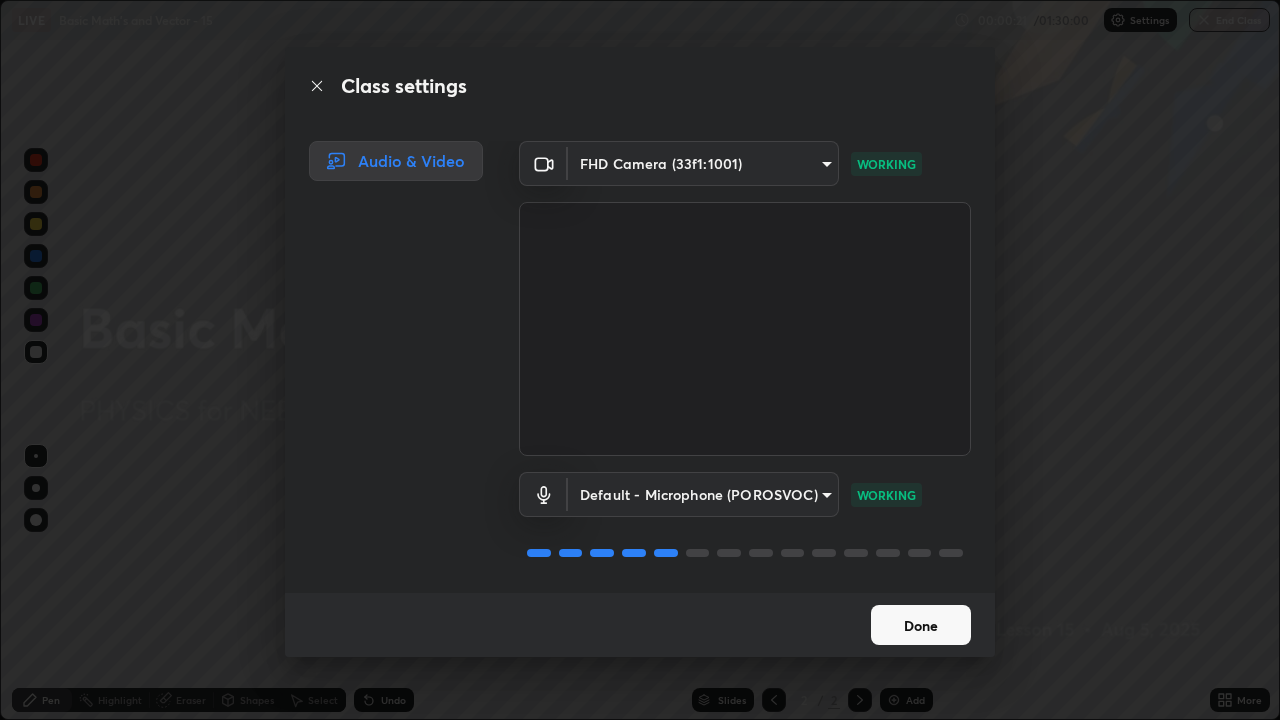 click on "Done" at bounding box center (921, 625) 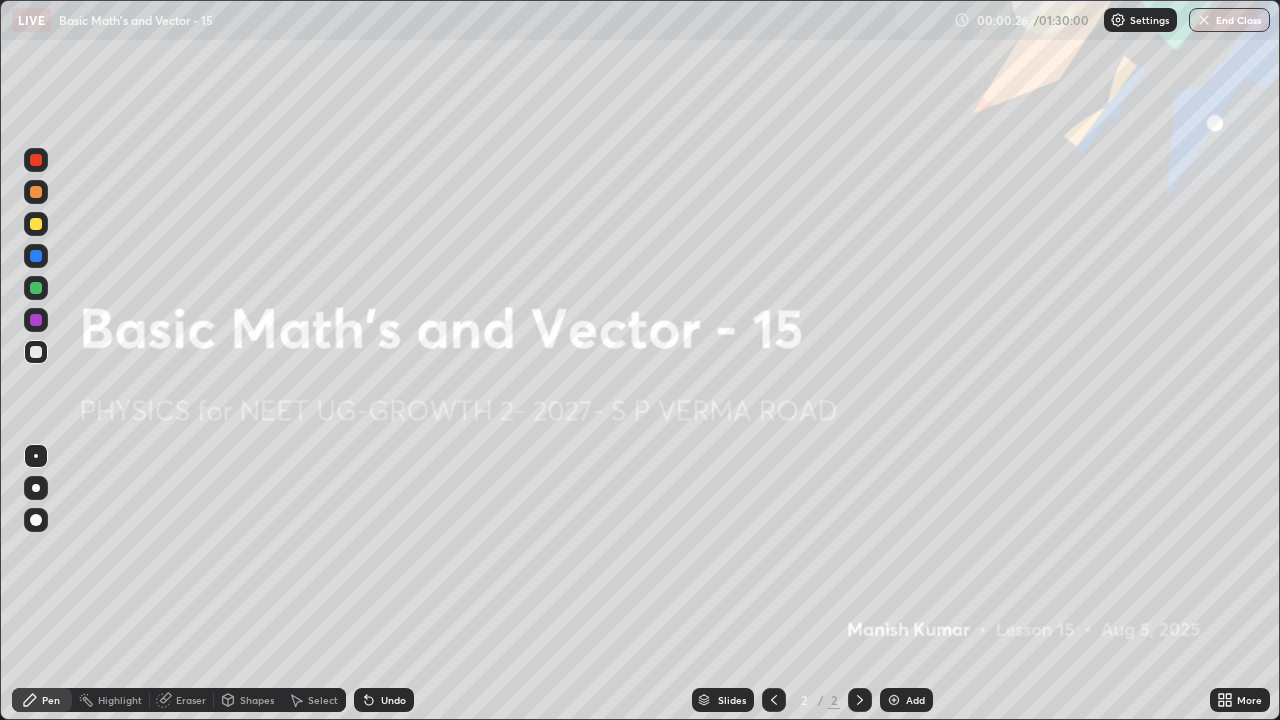 click on "Add" at bounding box center (915, 700) 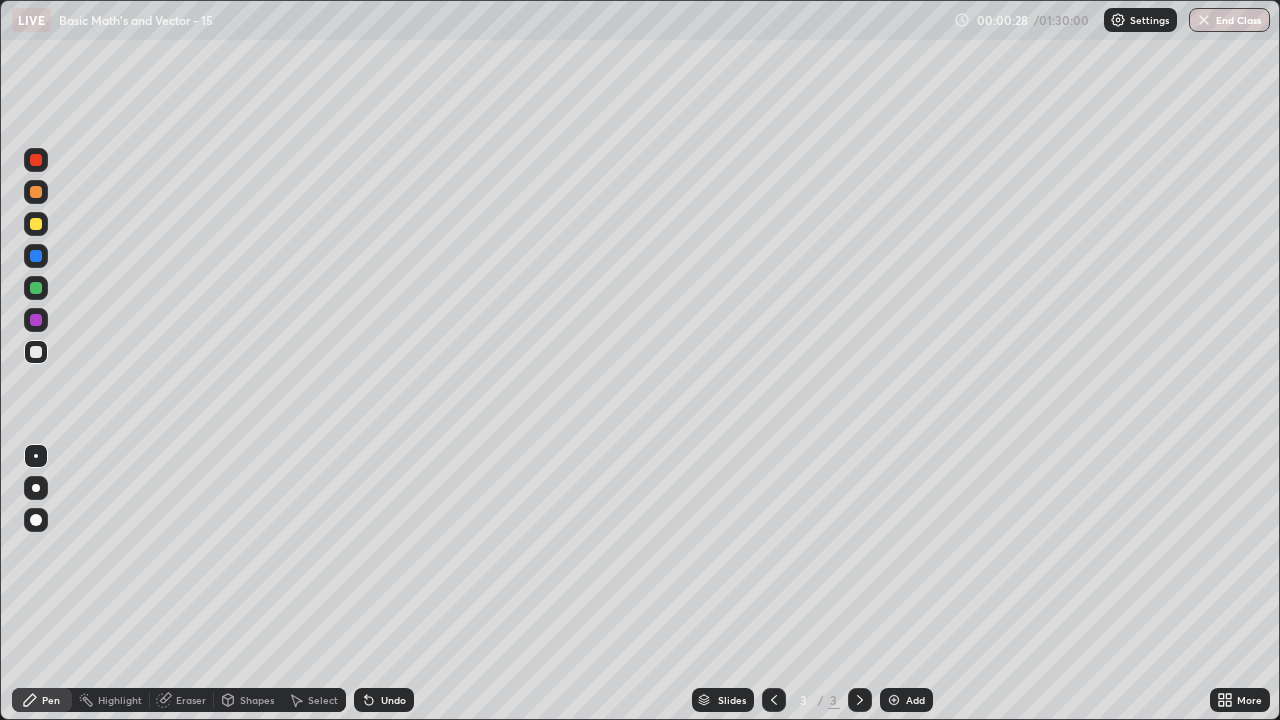click on "More" at bounding box center (1249, 700) 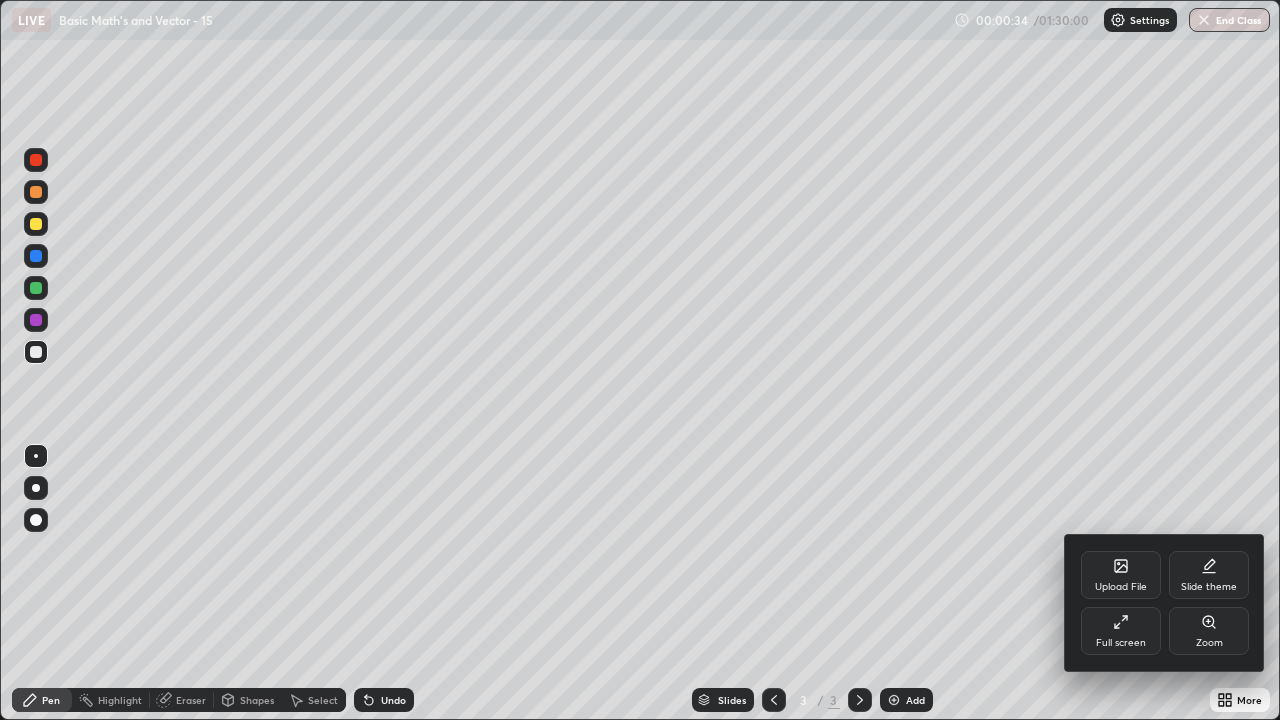 click 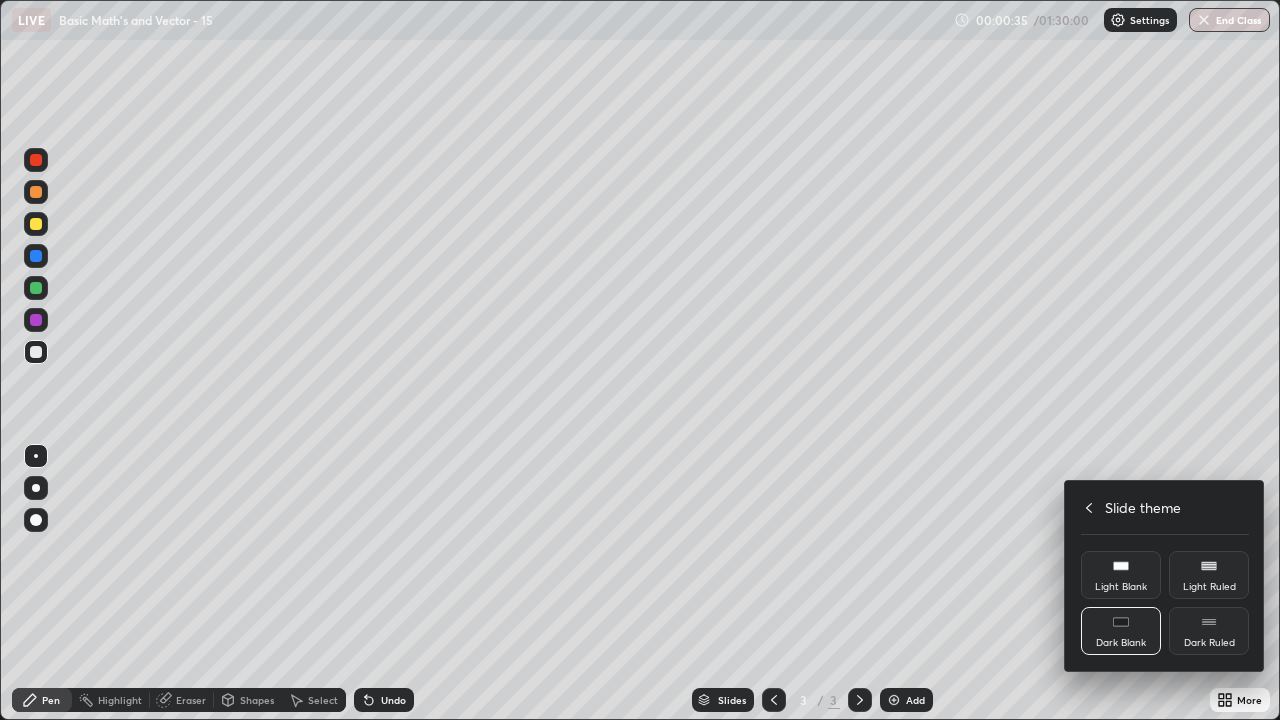 click on "Dark Ruled" at bounding box center (1209, 631) 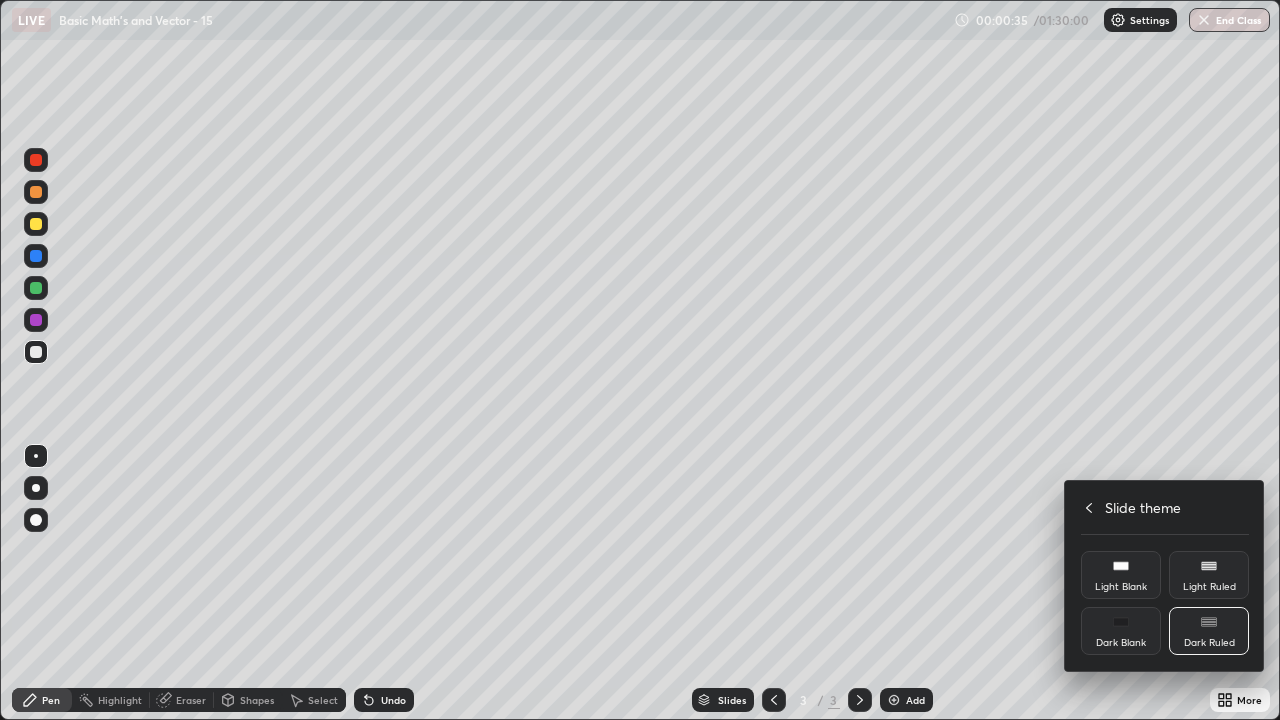 click at bounding box center [640, 360] 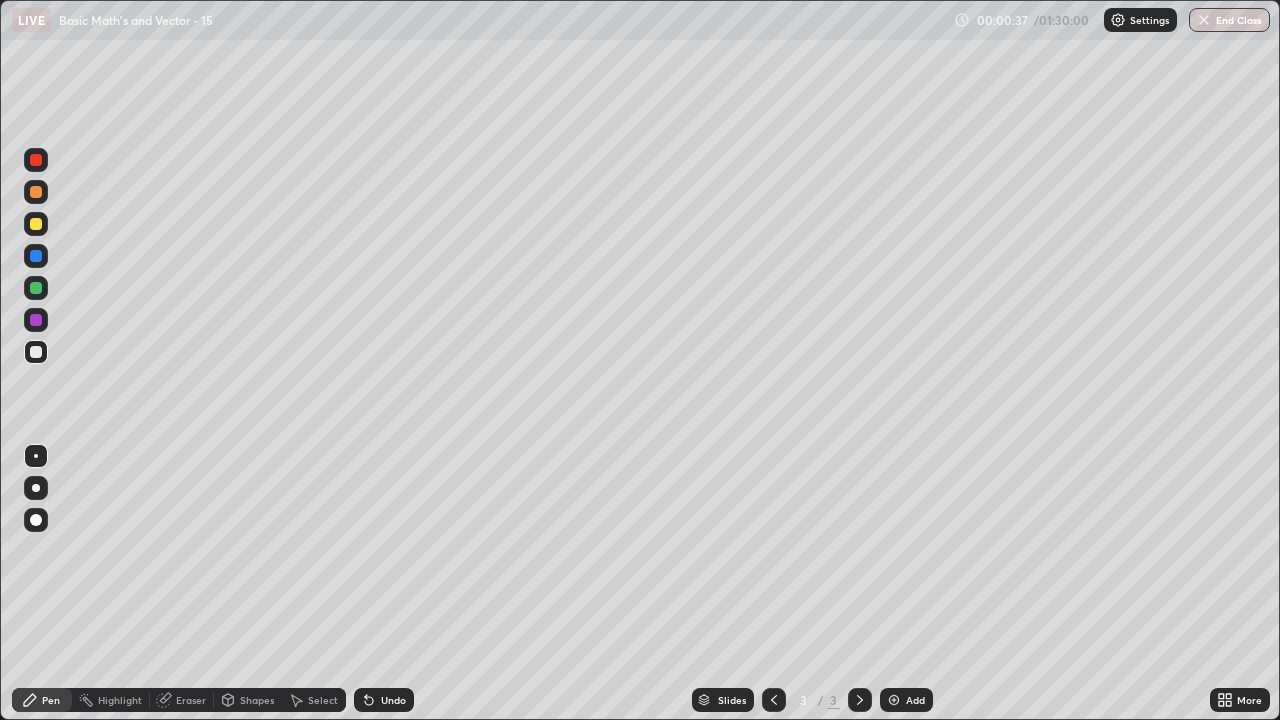 click on "Add" at bounding box center [915, 700] 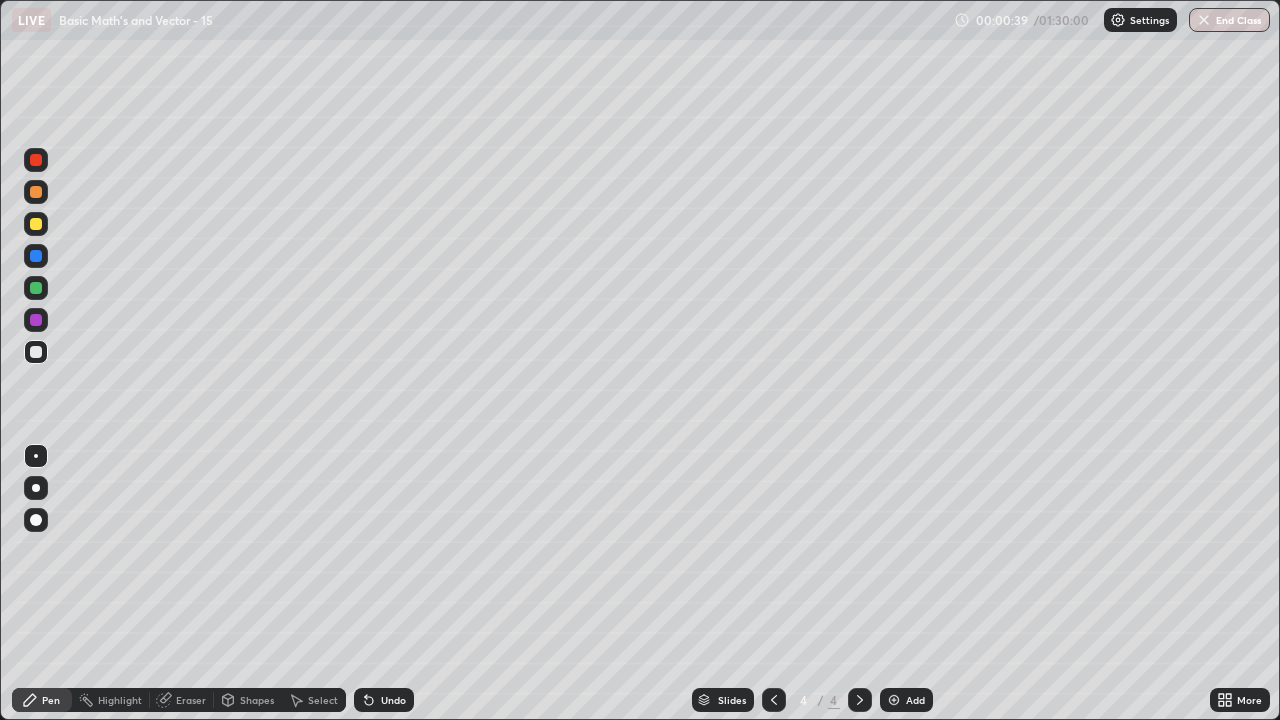 click at bounding box center (36, 224) 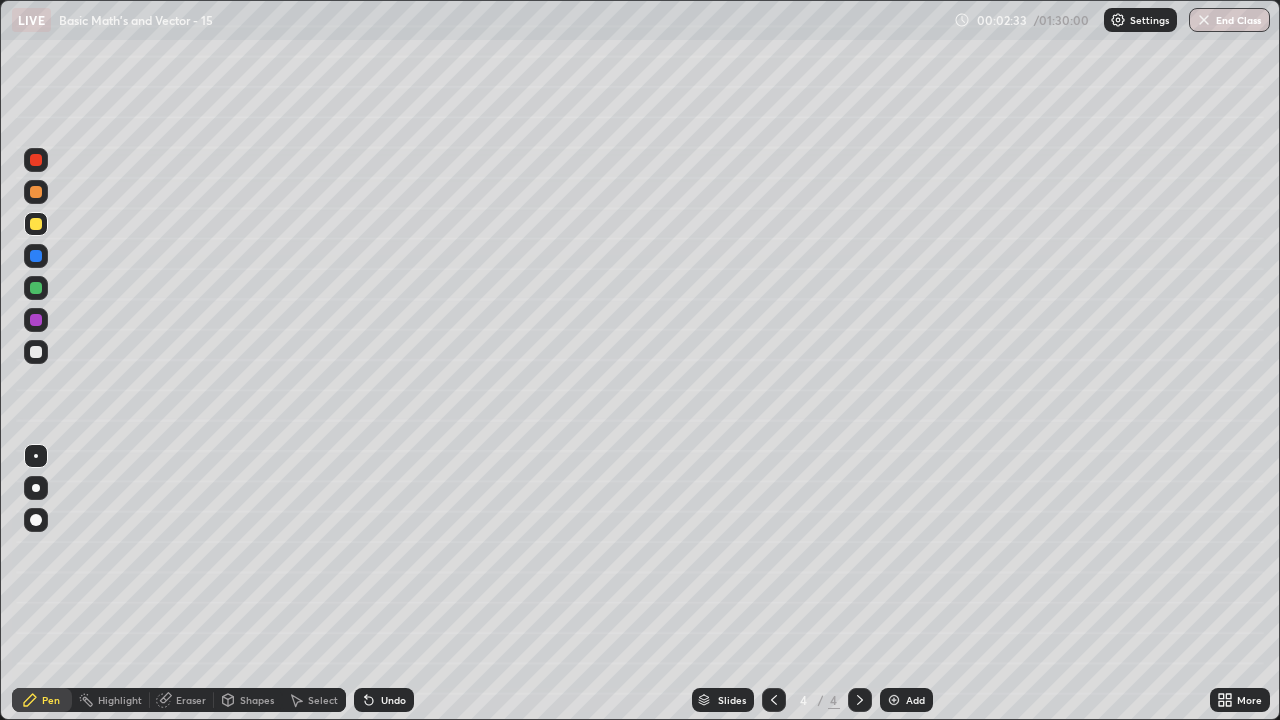 click at bounding box center [36, 352] 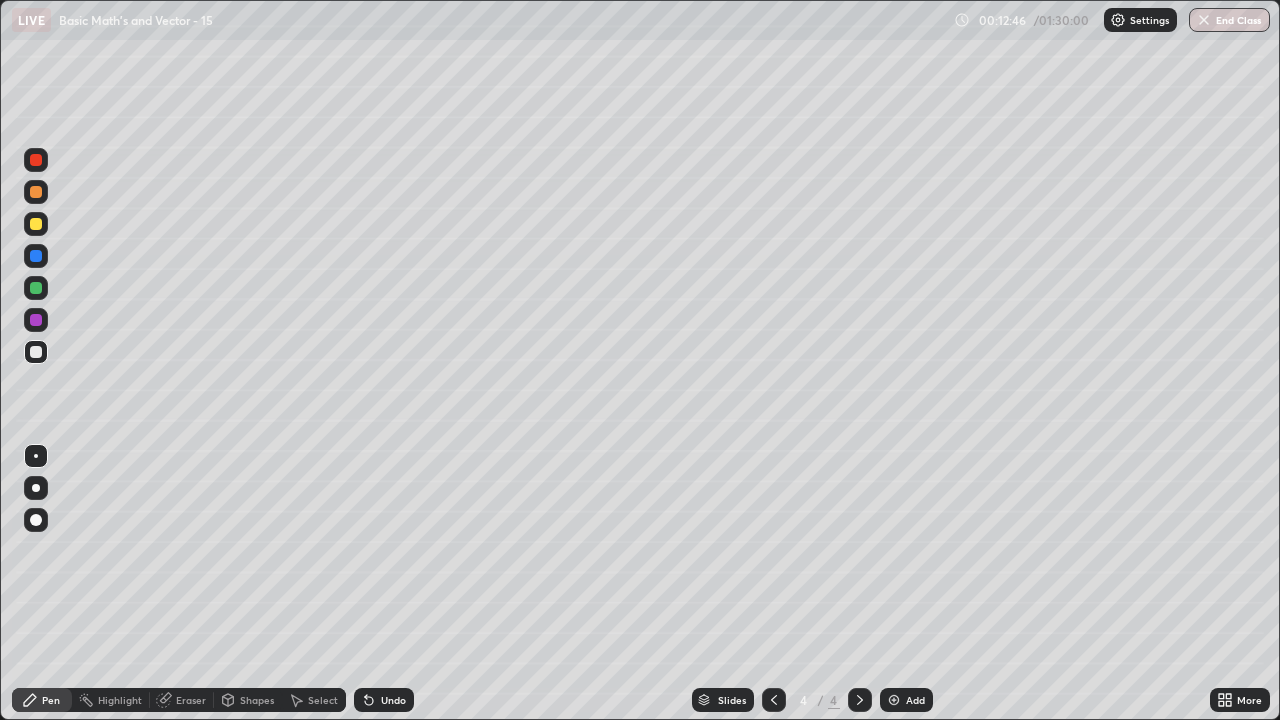 click at bounding box center [894, 700] 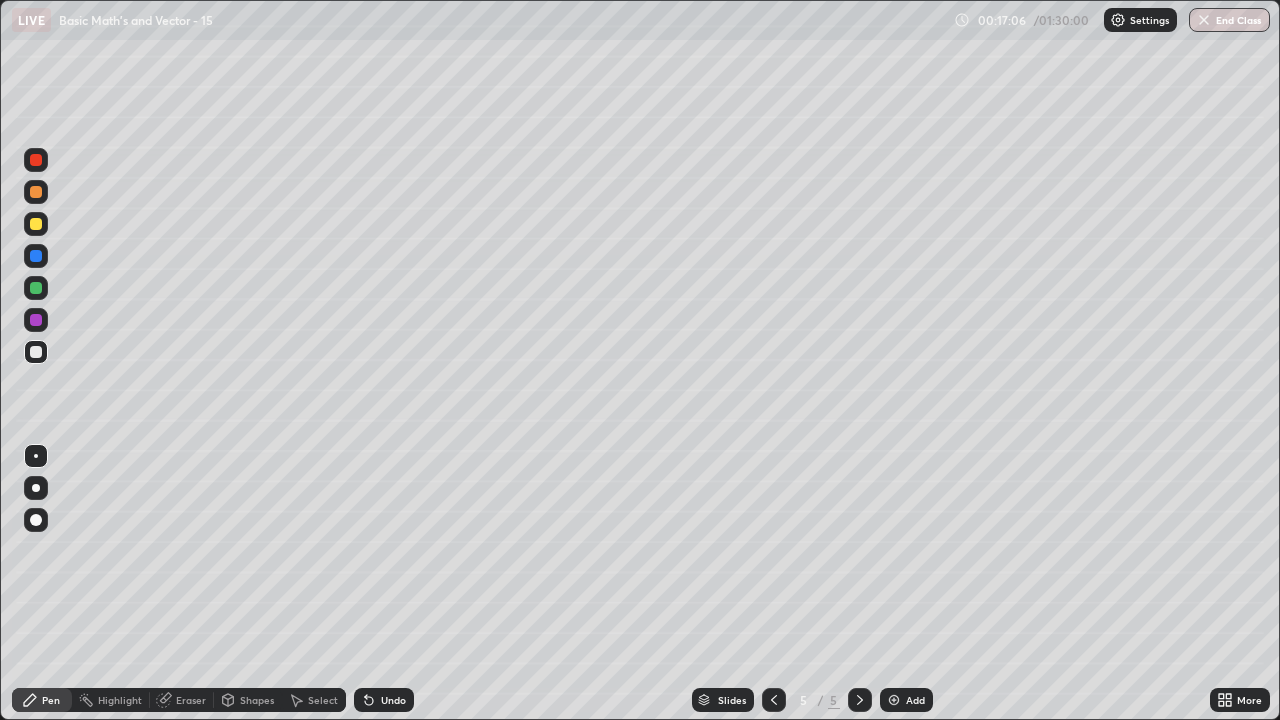 click on "Eraser" at bounding box center (191, 700) 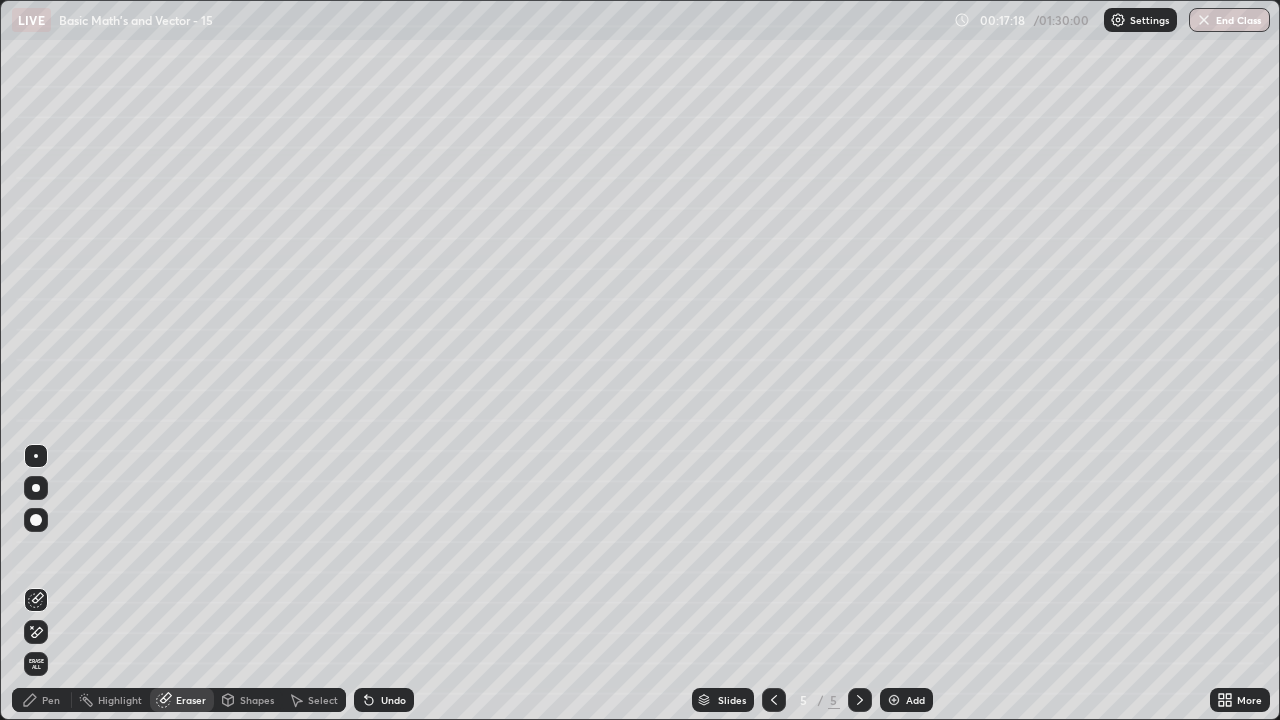 click 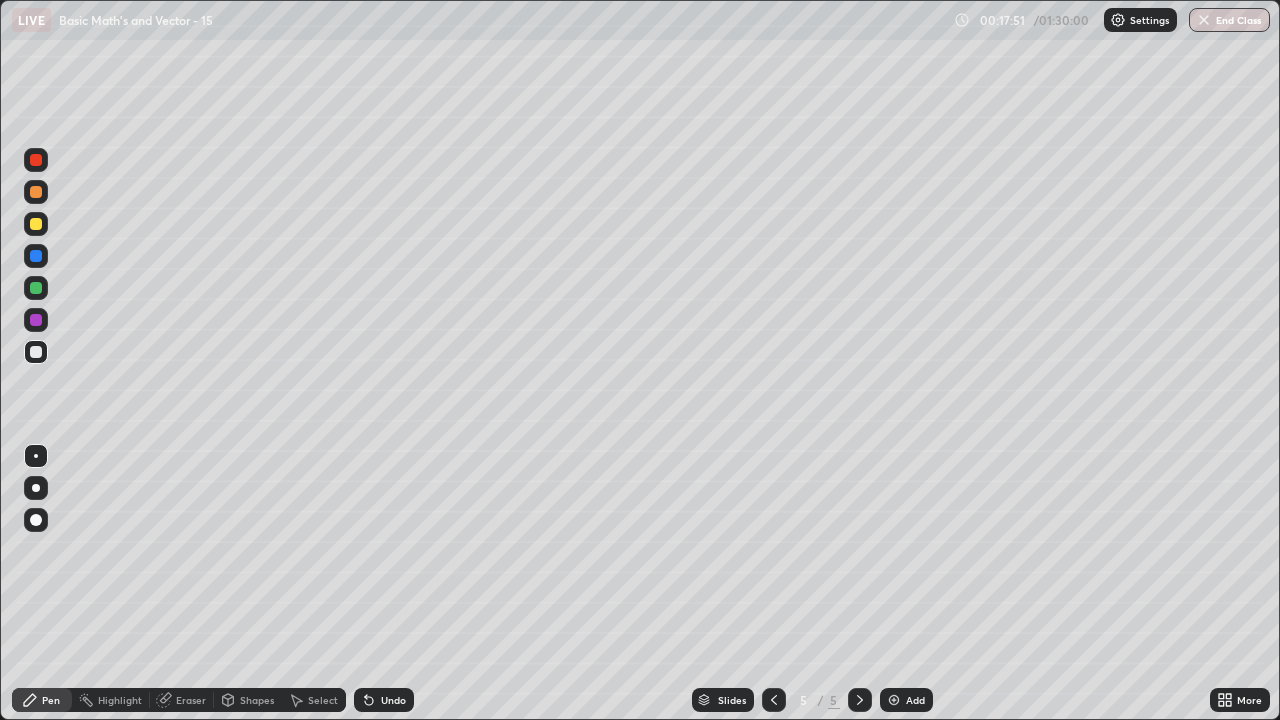 click at bounding box center (36, 224) 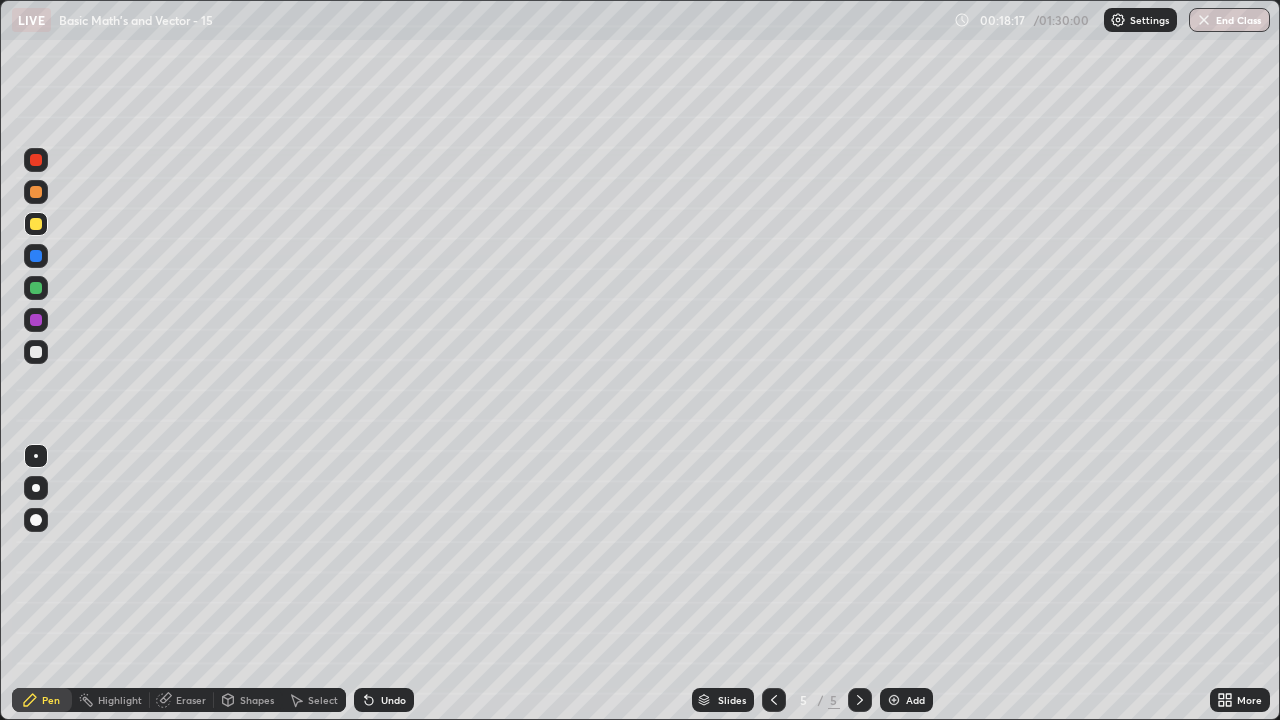 click at bounding box center (36, 352) 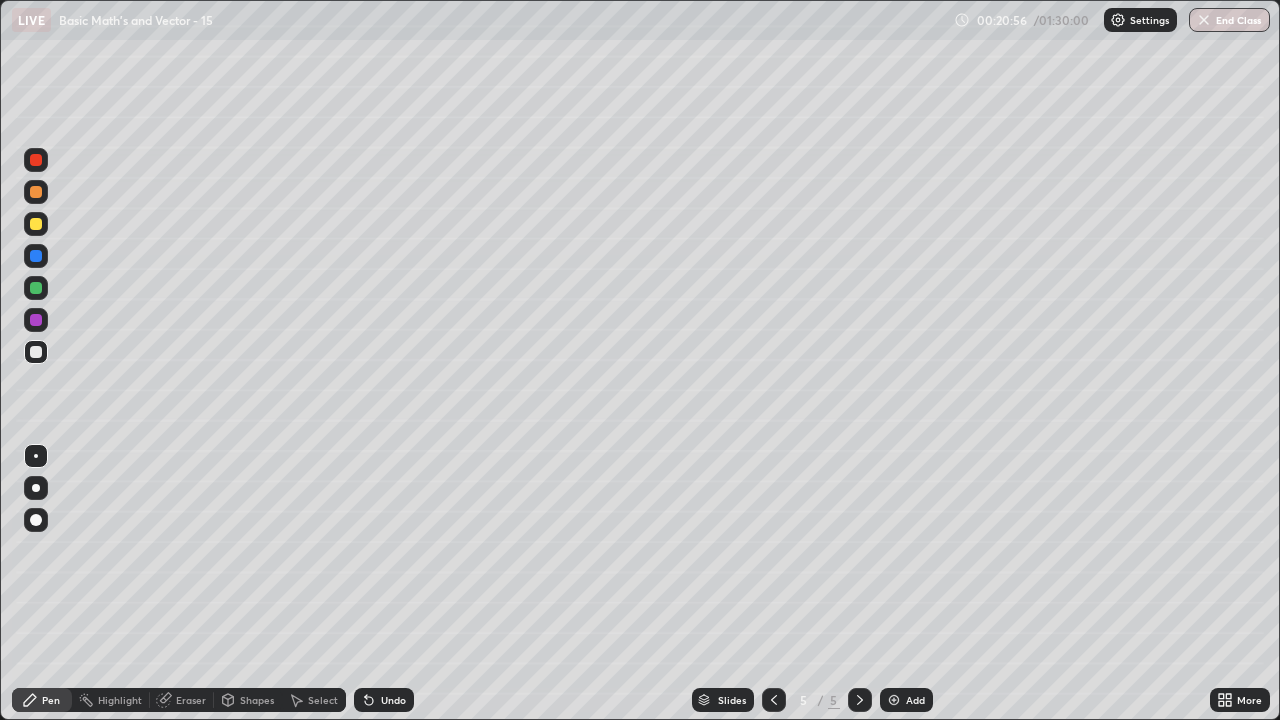 click at bounding box center [36, 192] 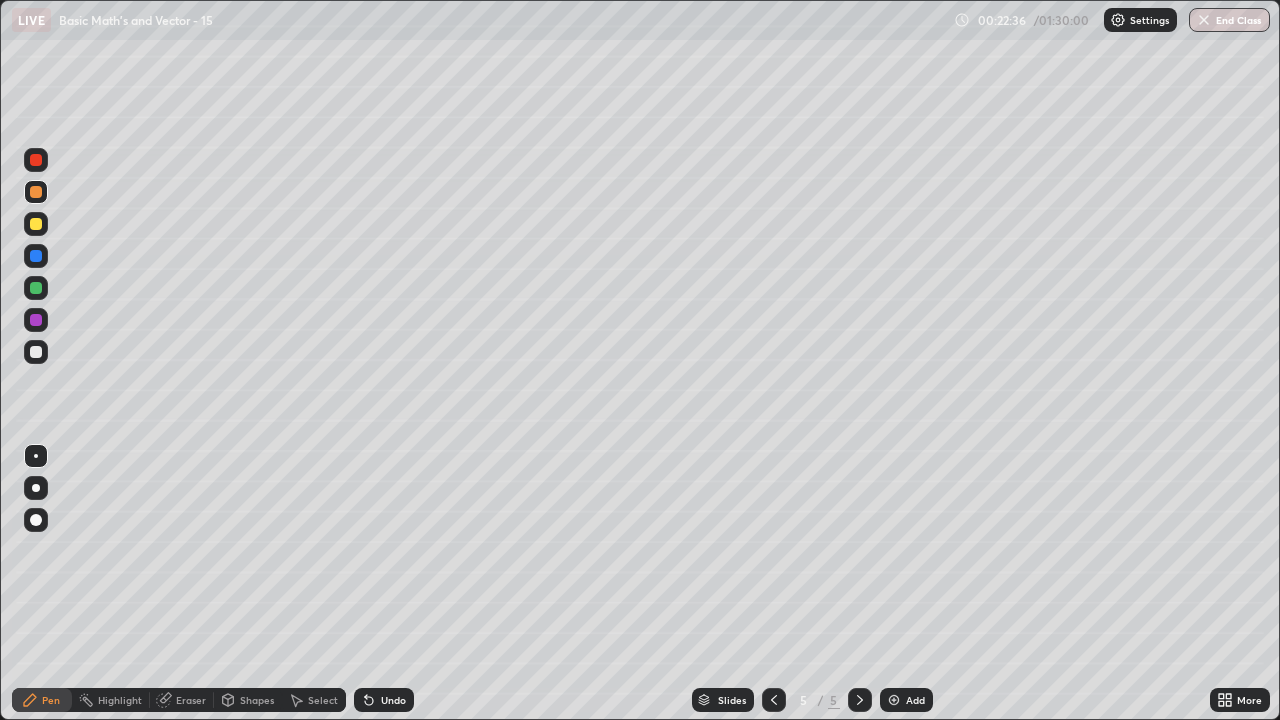 click on "Add" at bounding box center (906, 700) 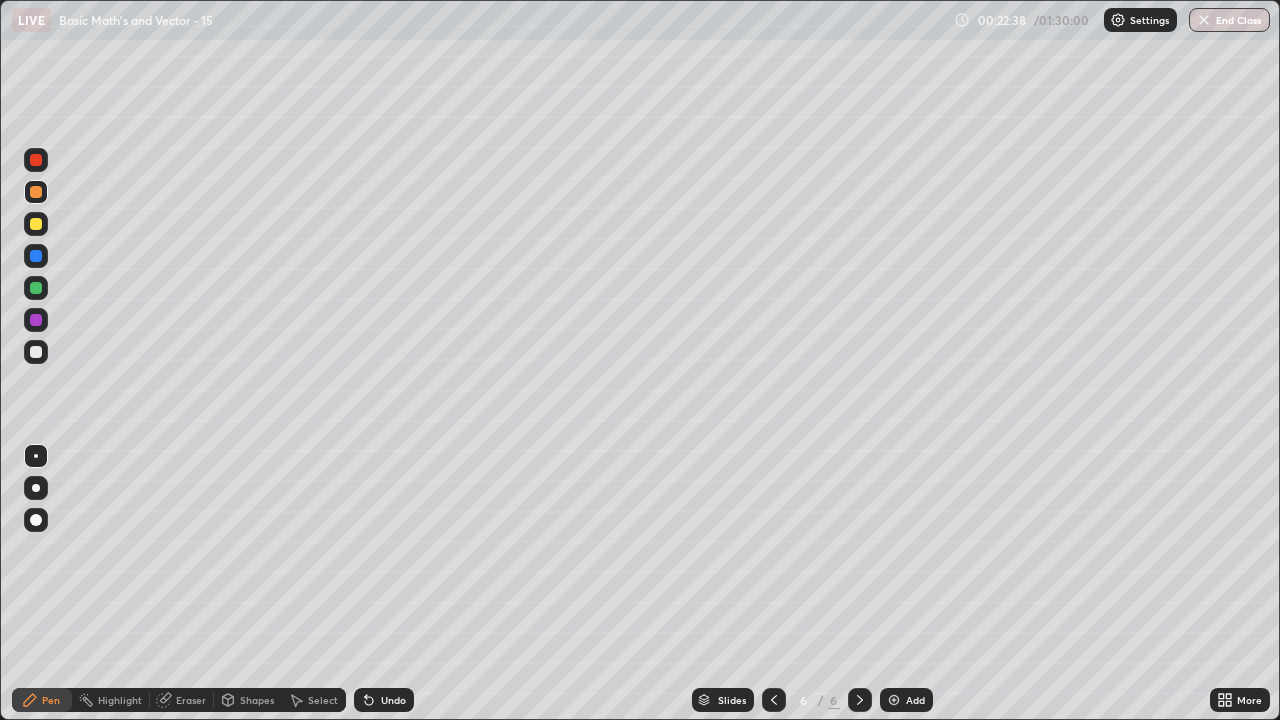 click at bounding box center [36, 224] 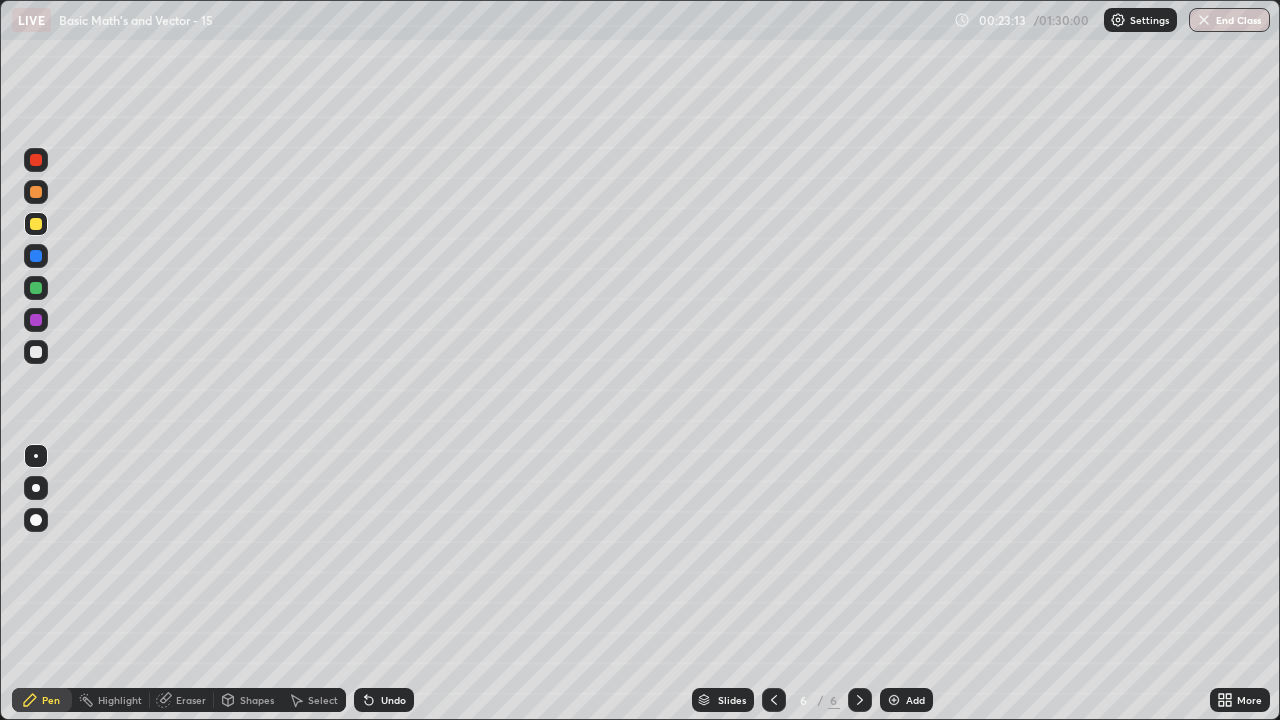 click at bounding box center (36, 192) 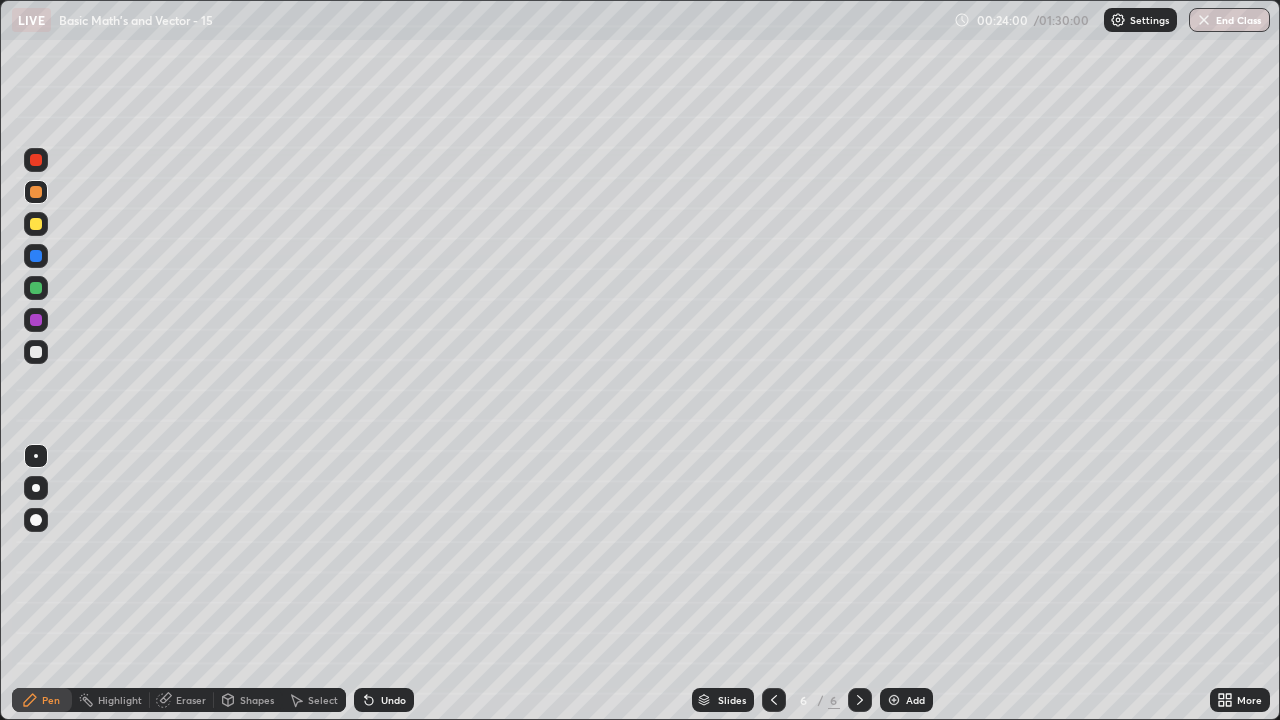 click at bounding box center [36, 352] 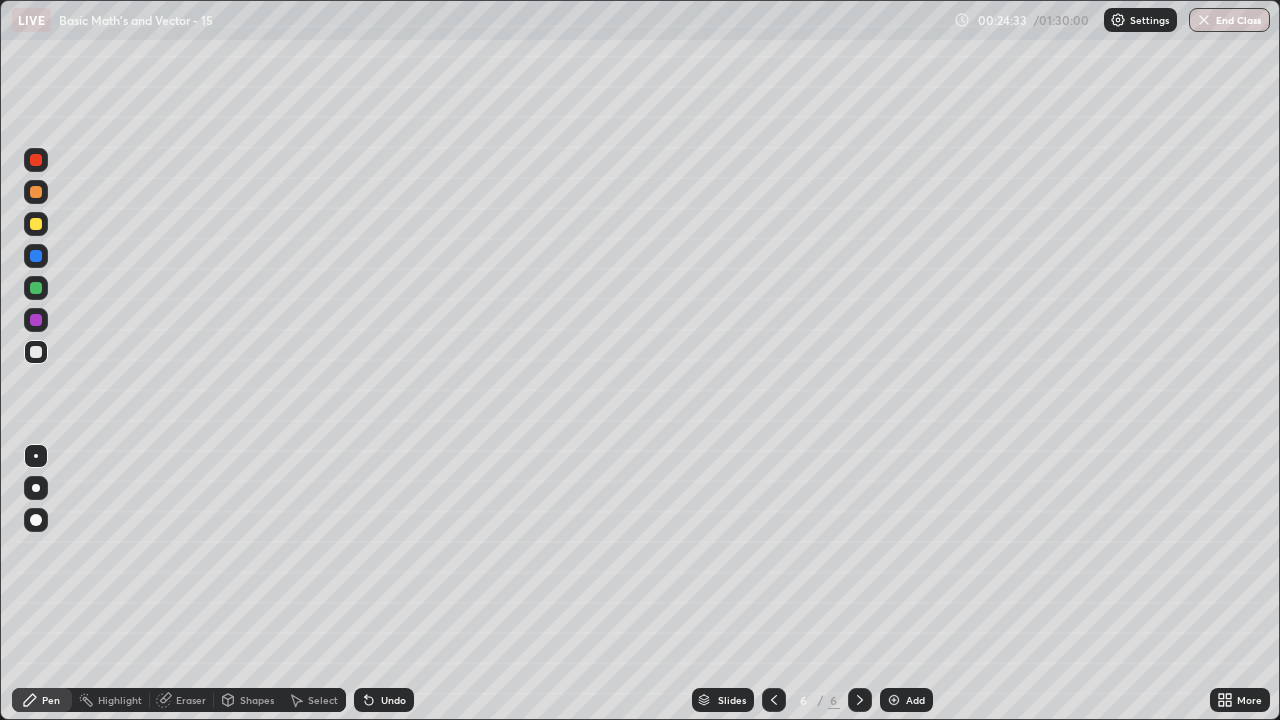 click at bounding box center (36, 288) 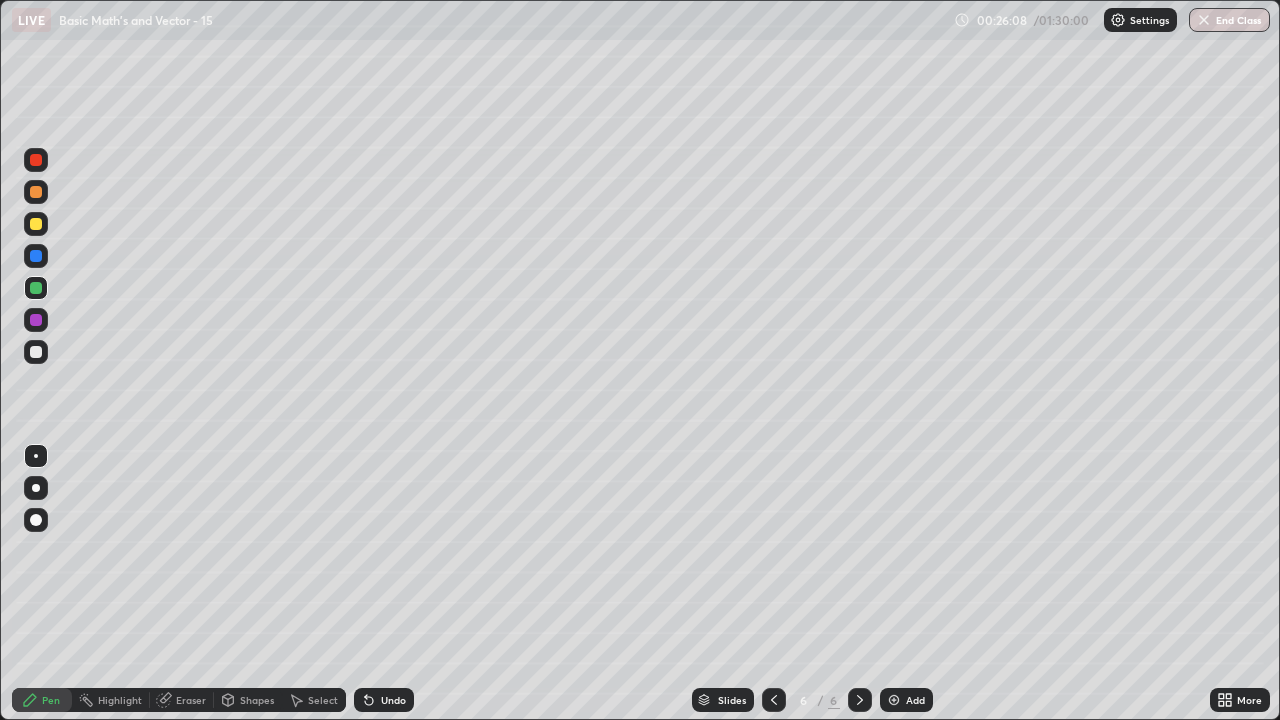 click on "Add" at bounding box center (915, 700) 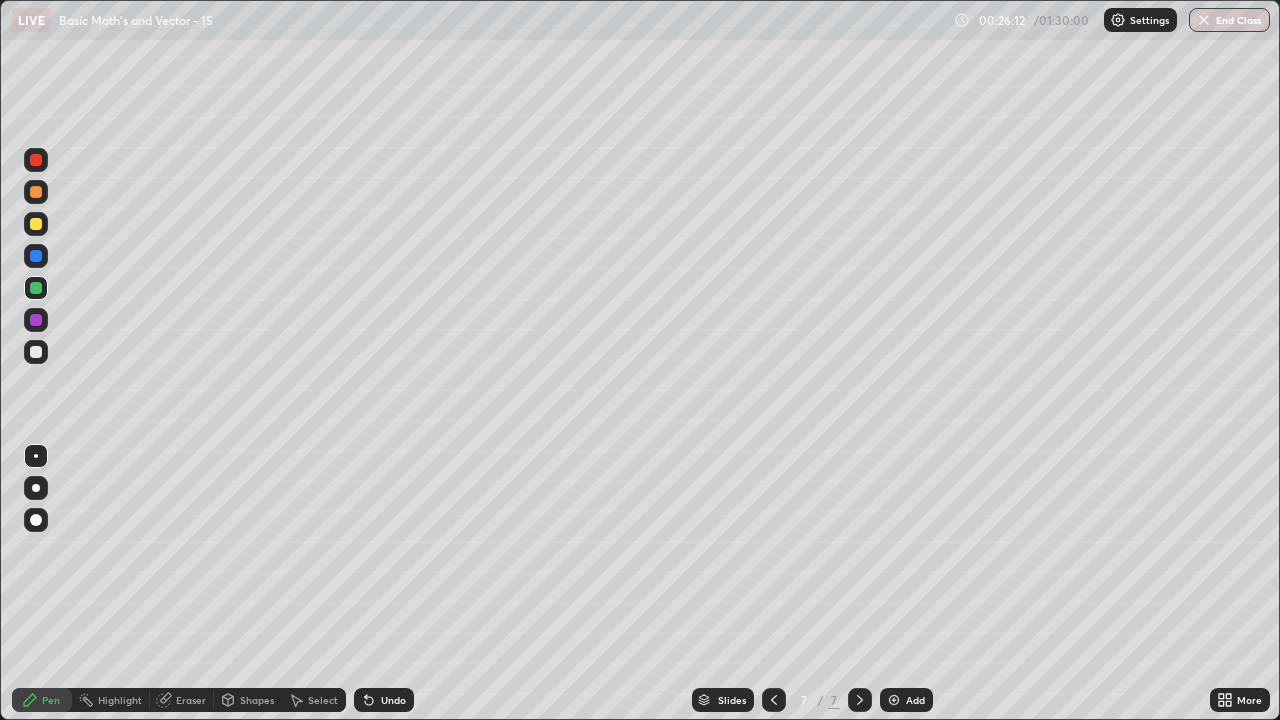 click at bounding box center (36, 352) 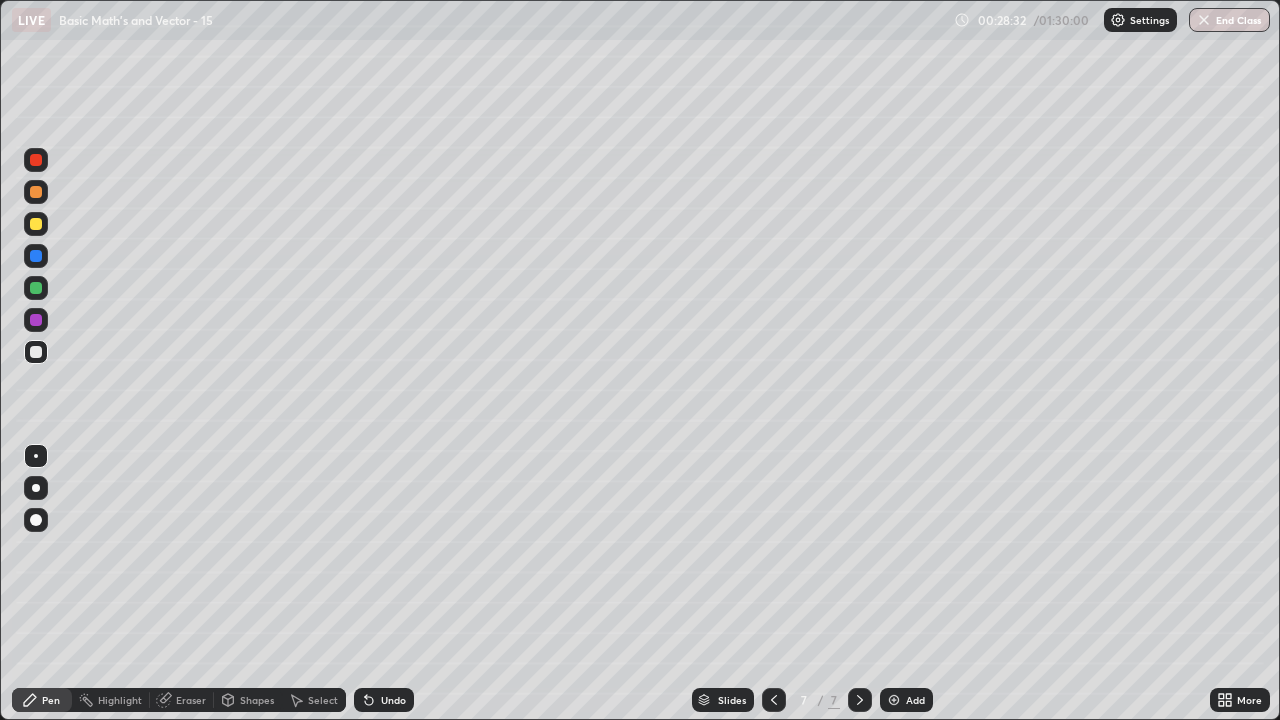 click at bounding box center (36, 352) 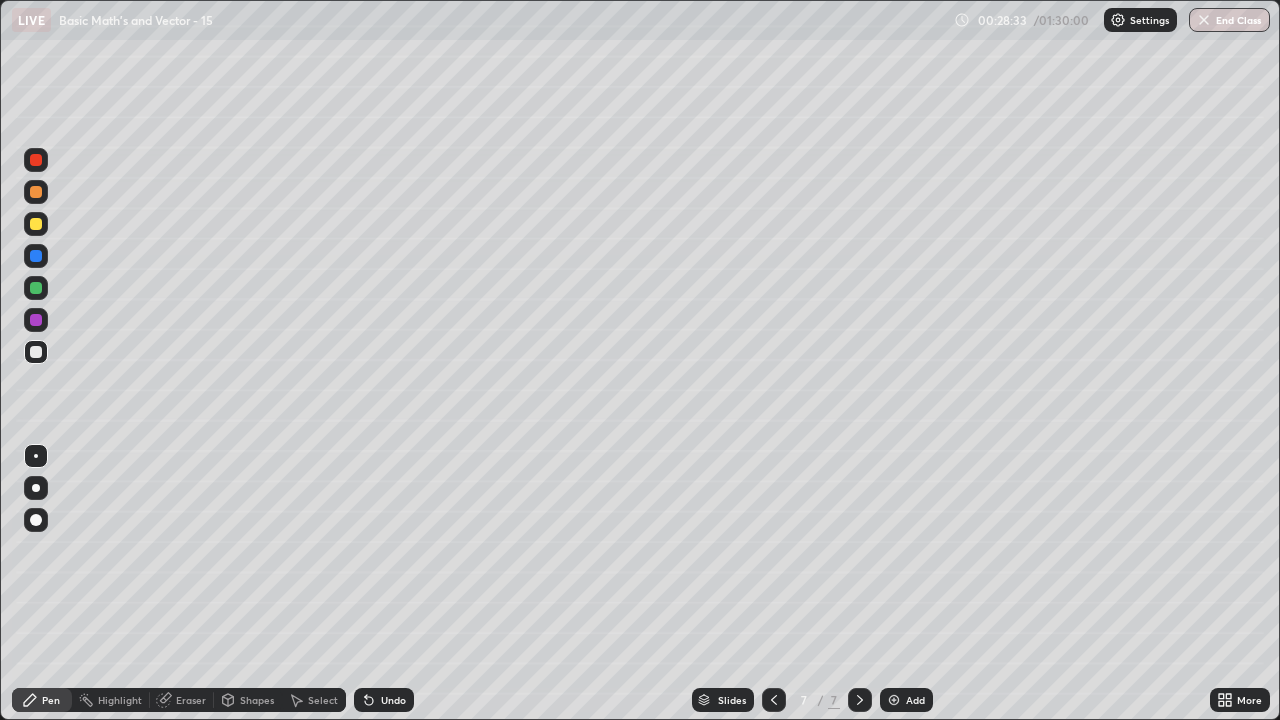 click at bounding box center (36, 224) 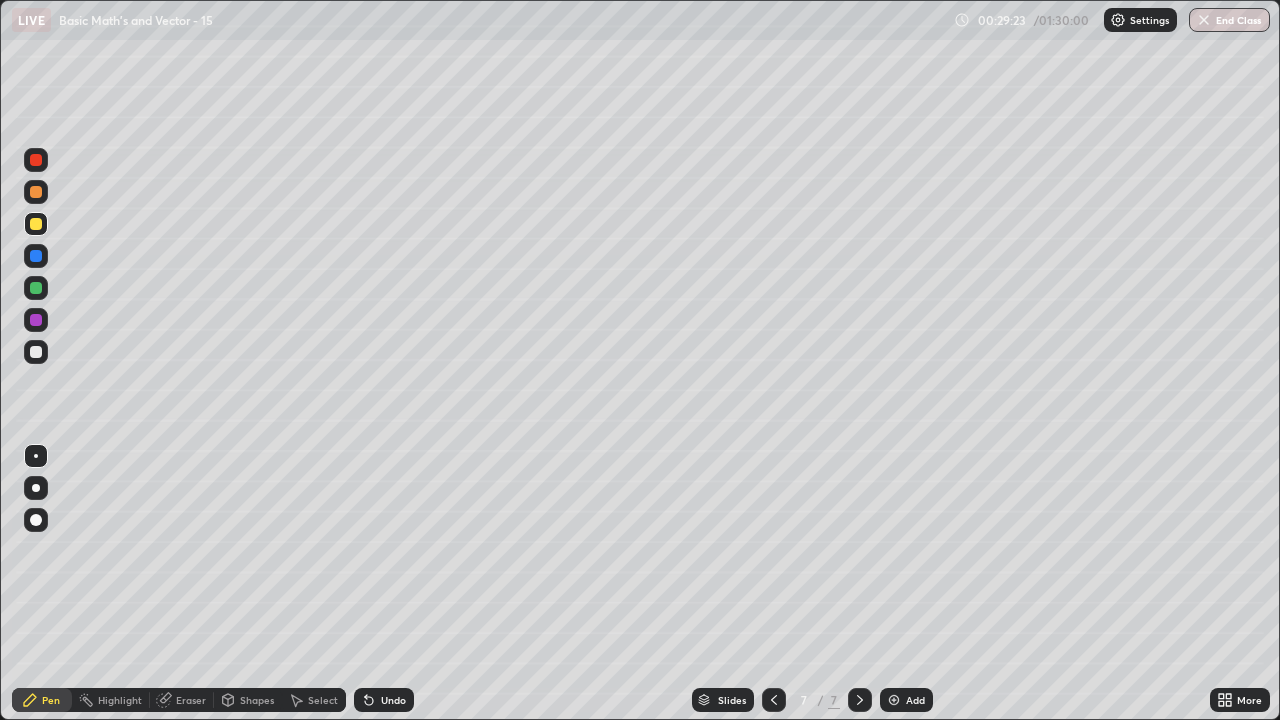 click on "Add" at bounding box center [906, 700] 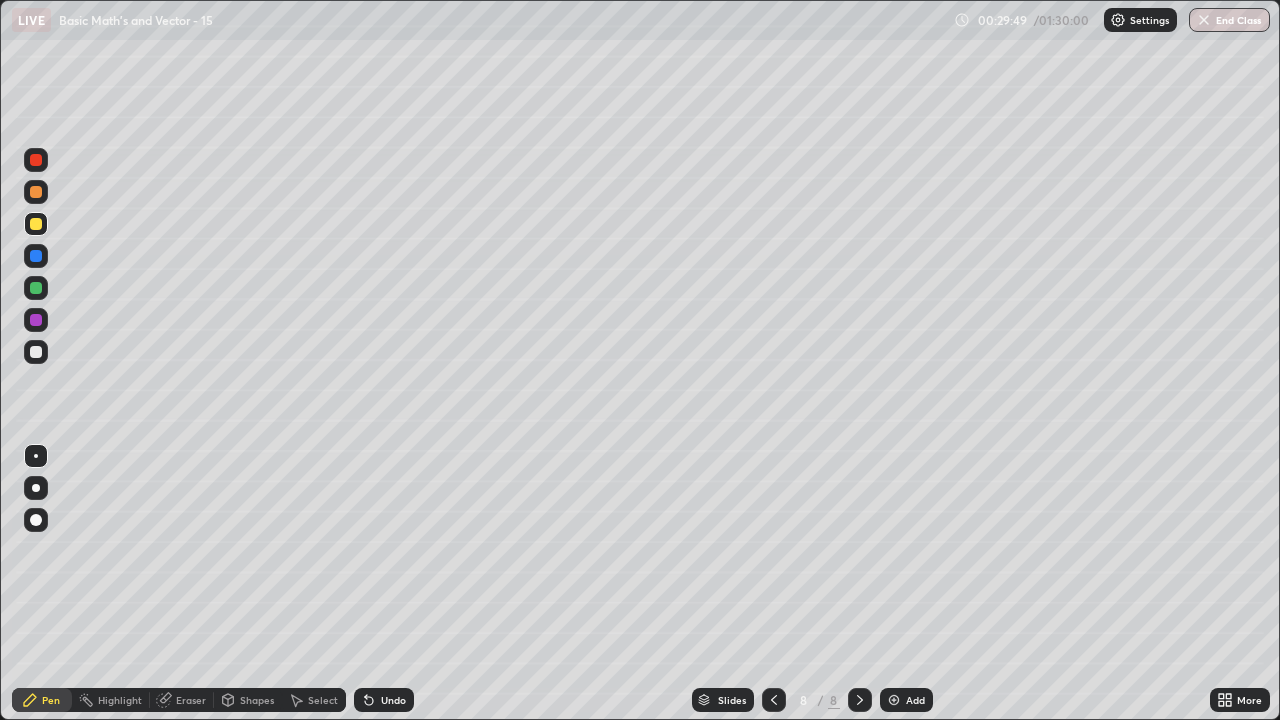 click on "Undo" at bounding box center (393, 700) 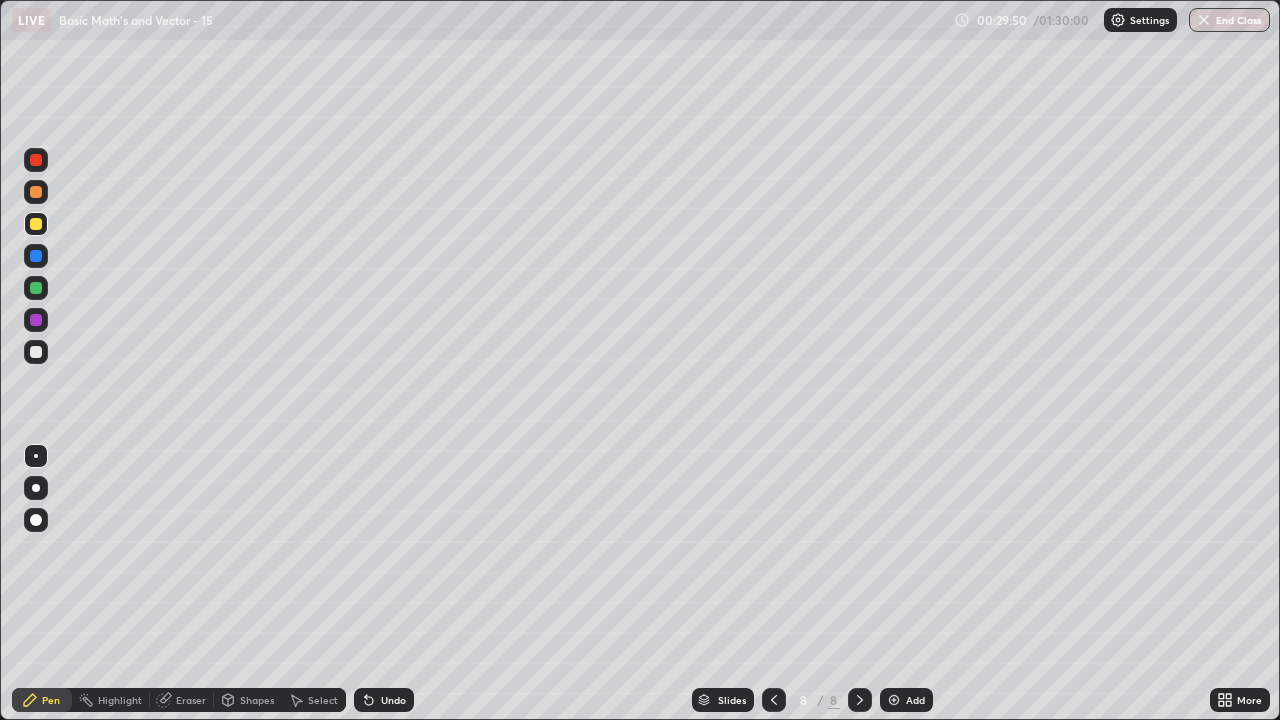 click on "Undo" at bounding box center (393, 700) 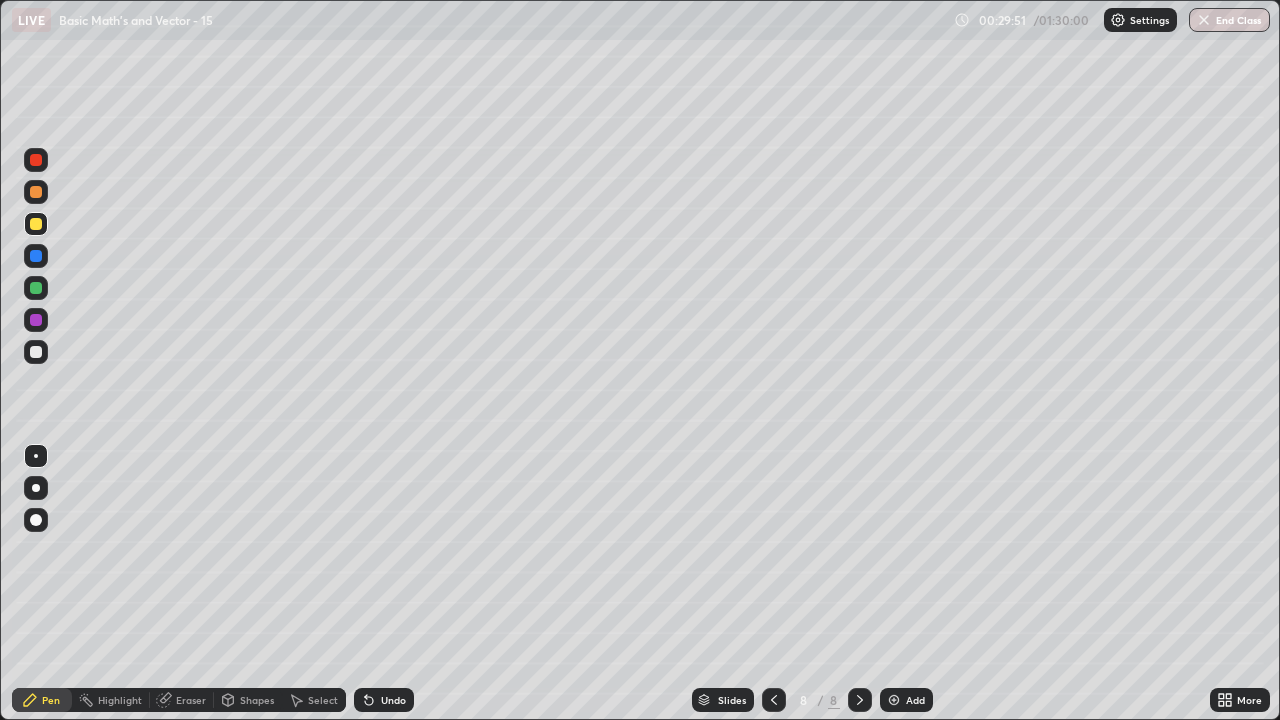 click on "Undo" at bounding box center (393, 700) 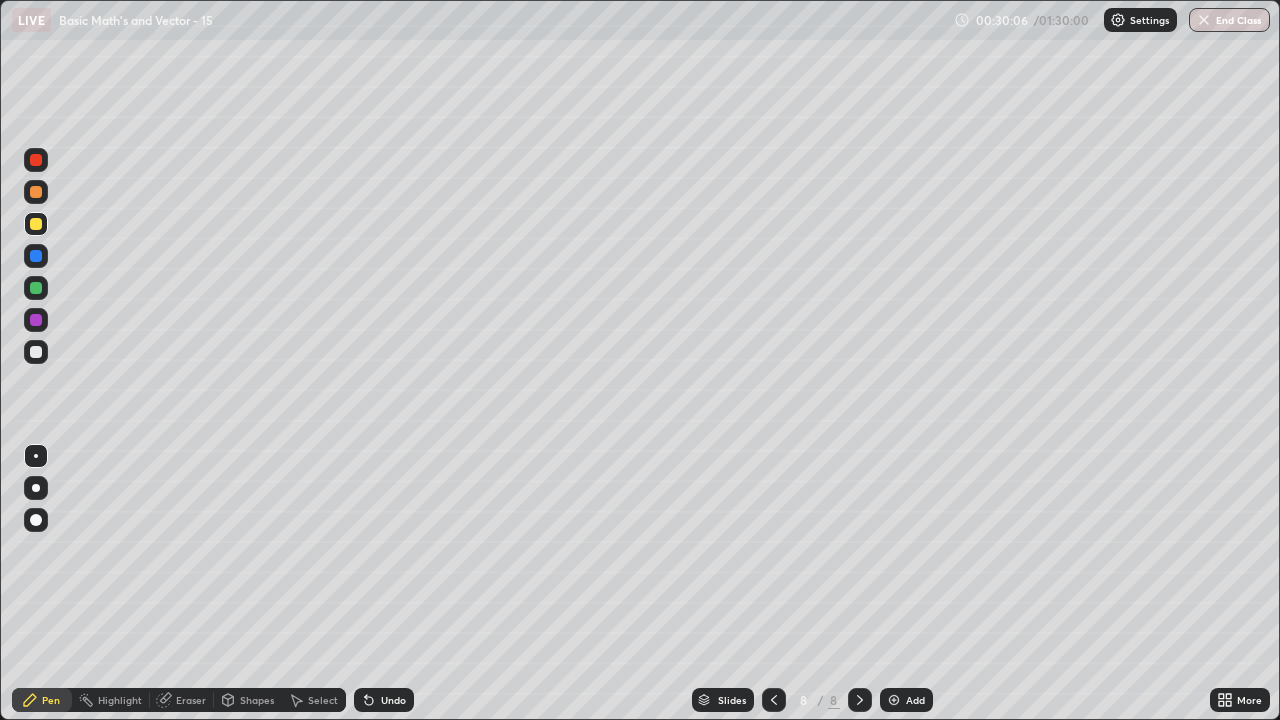click at bounding box center [36, 192] 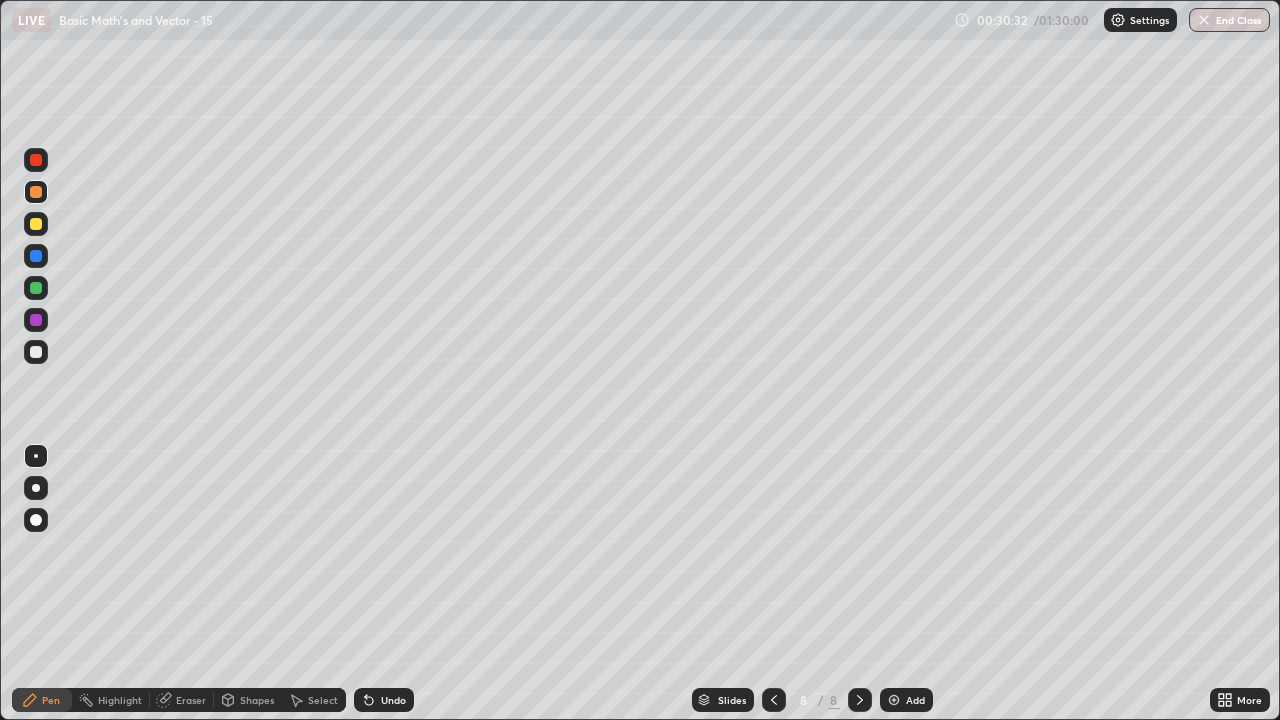 click at bounding box center (36, 288) 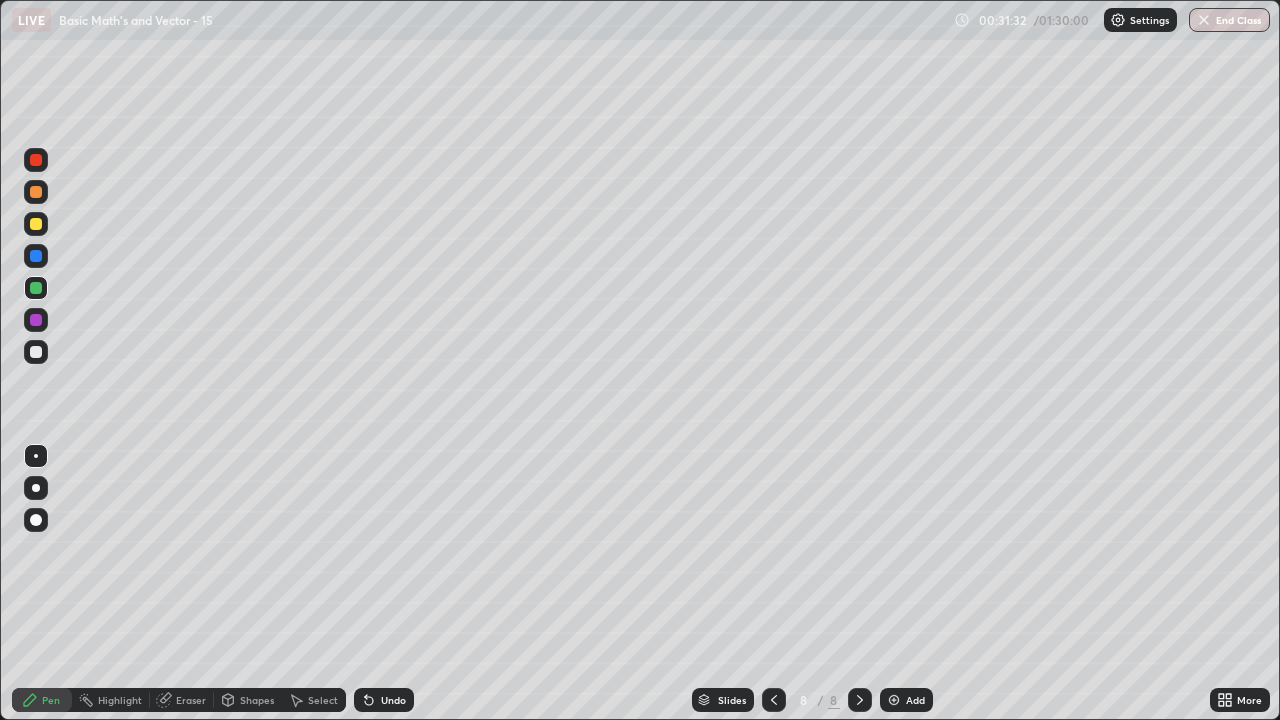 click at bounding box center (36, 352) 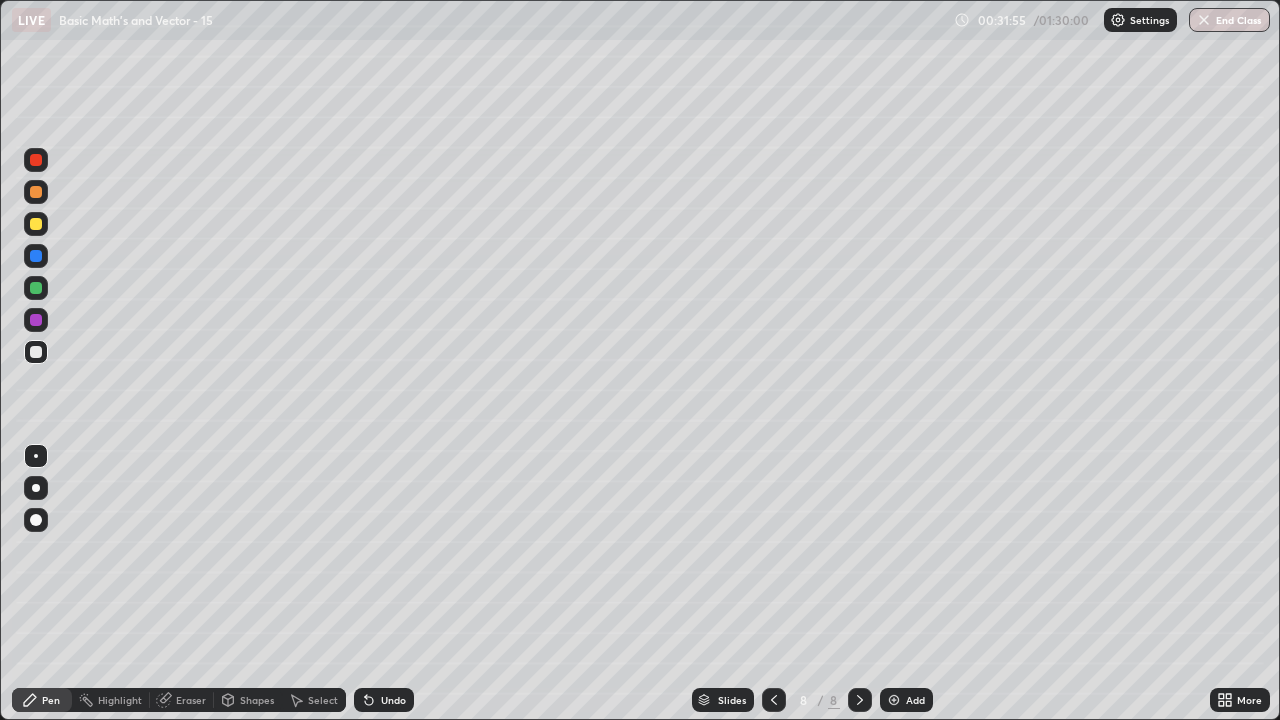 click on "Undo" at bounding box center [384, 700] 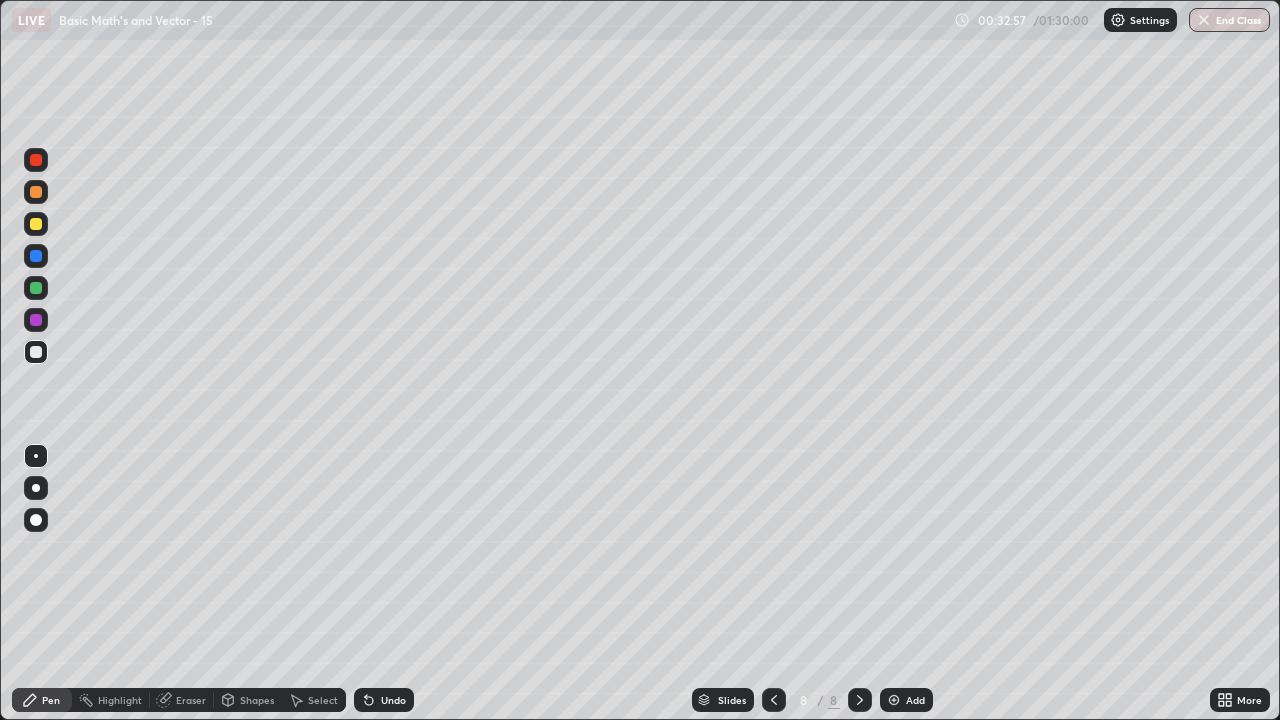 click on "Eraser" at bounding box center (182, 700) 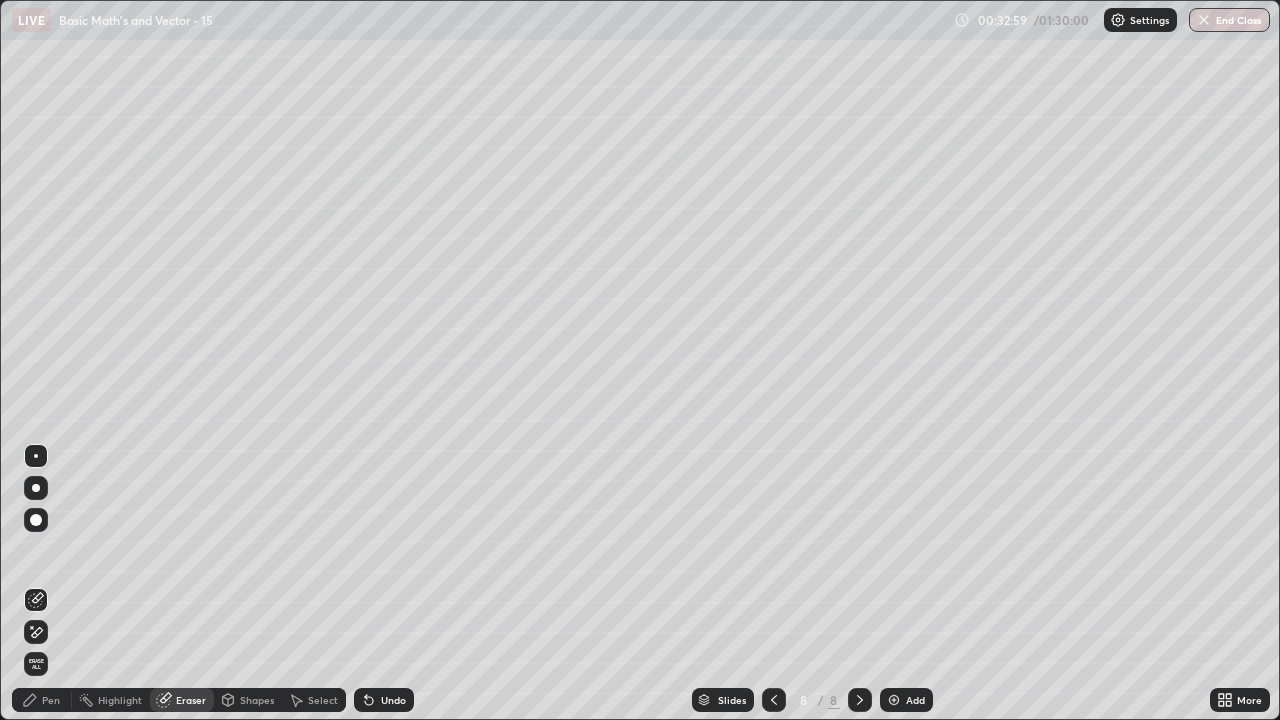 click on "Pen" at bounding box center (42, 700) 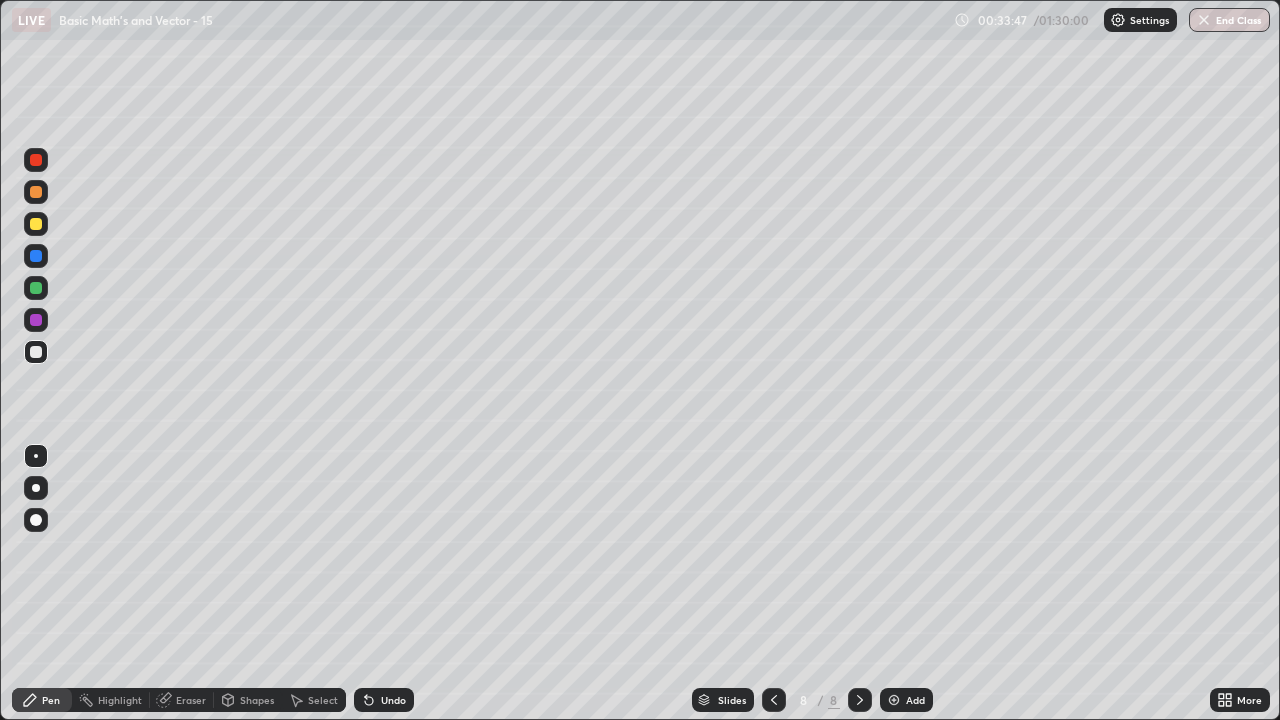 click at bounding box center [36, 320] 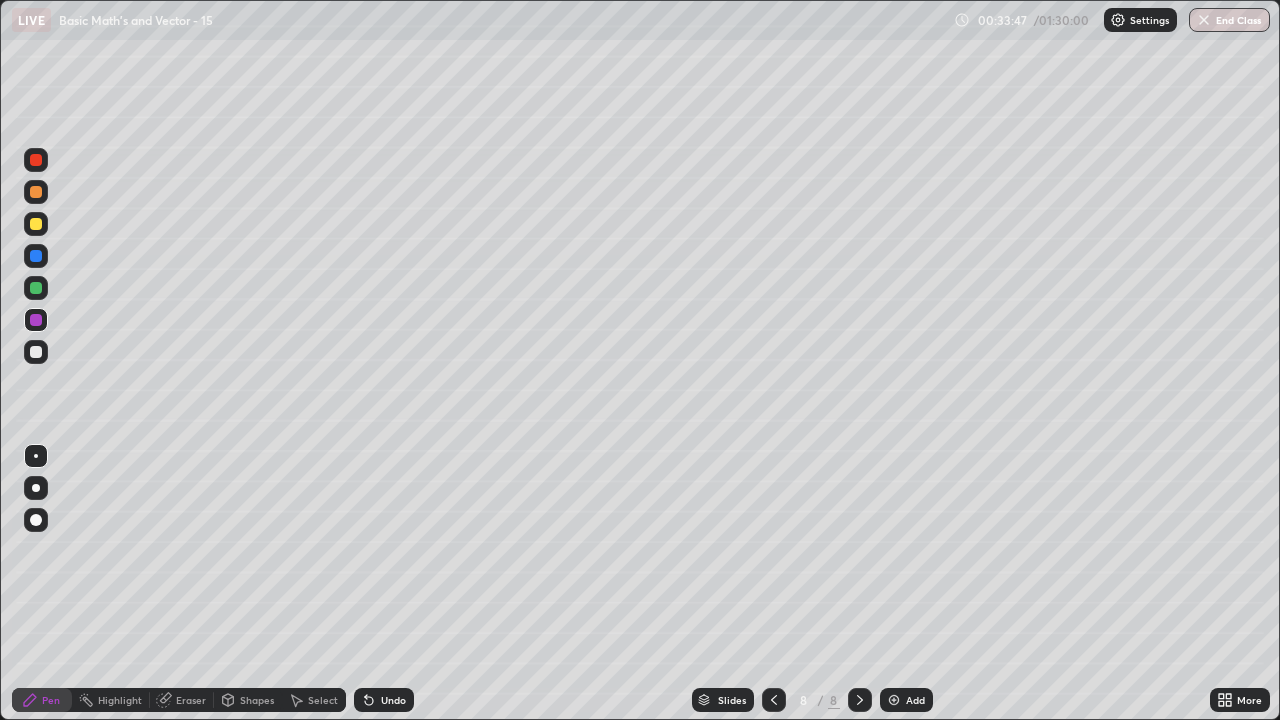 click at bounding box center (36, 192) 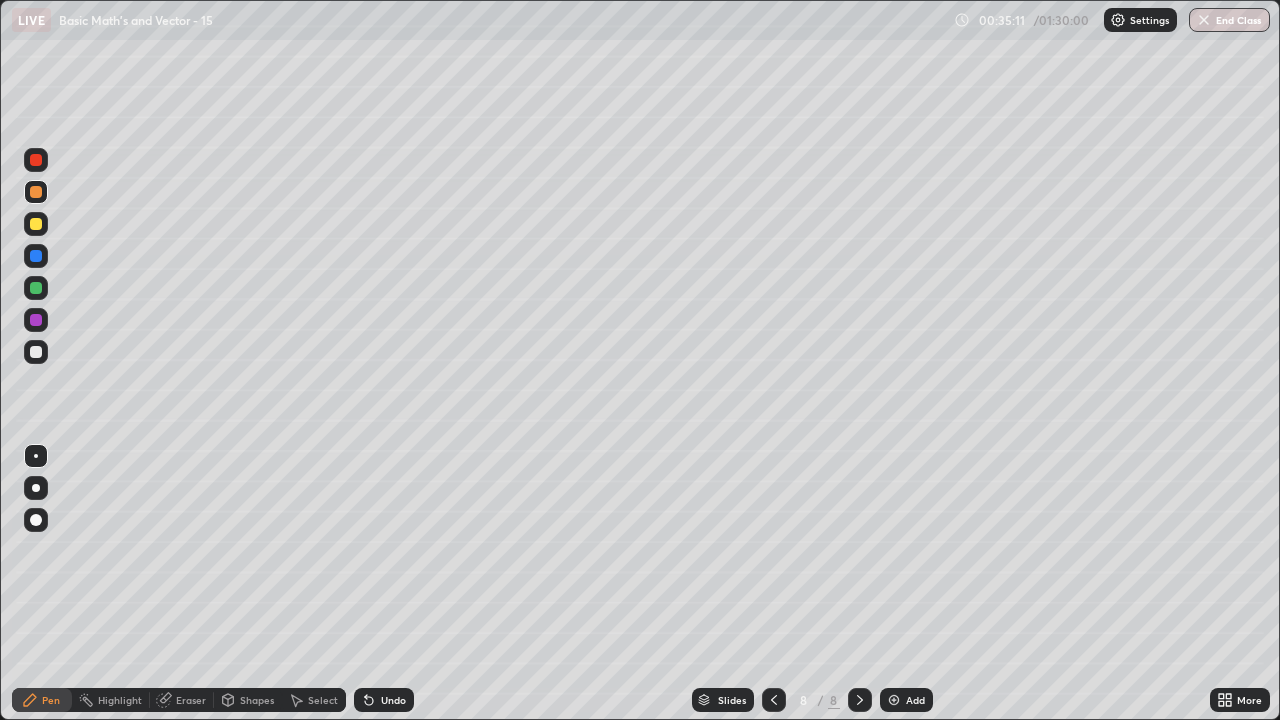 click on "Add" at bounding box center (915, 700) 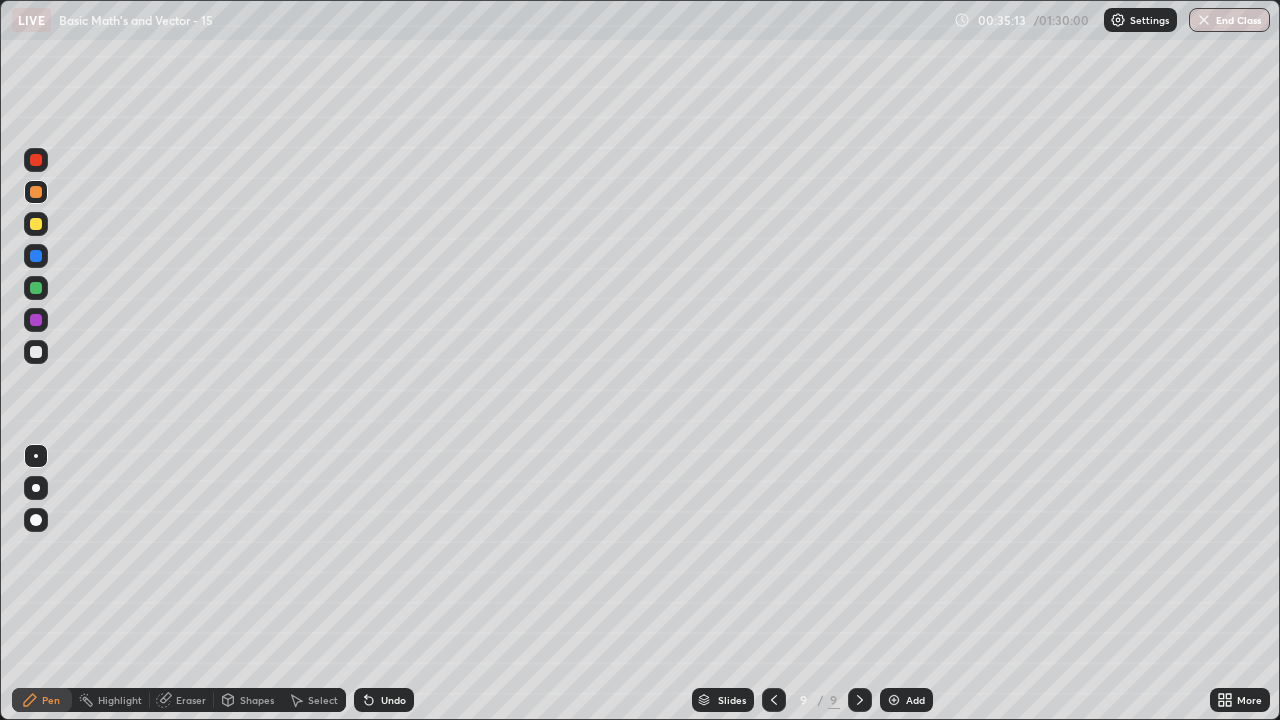 click at bounding box center (36, 352) 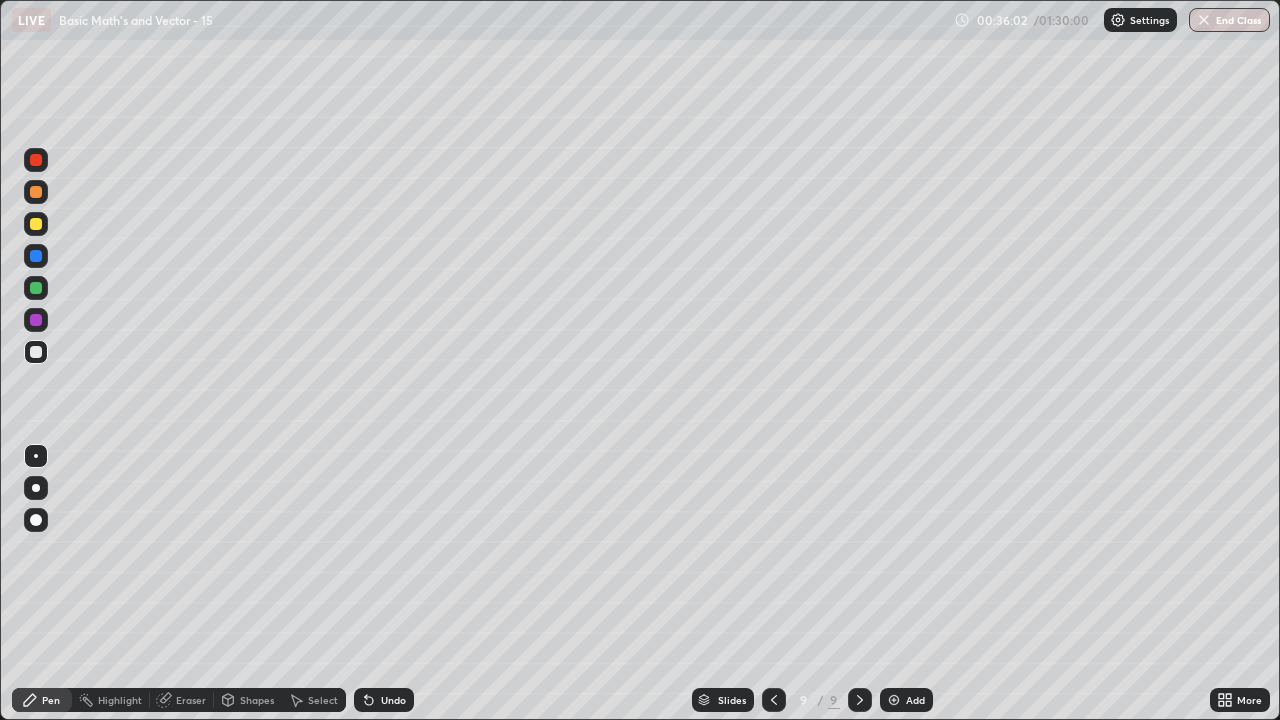 click at bounding box center [36, 224] 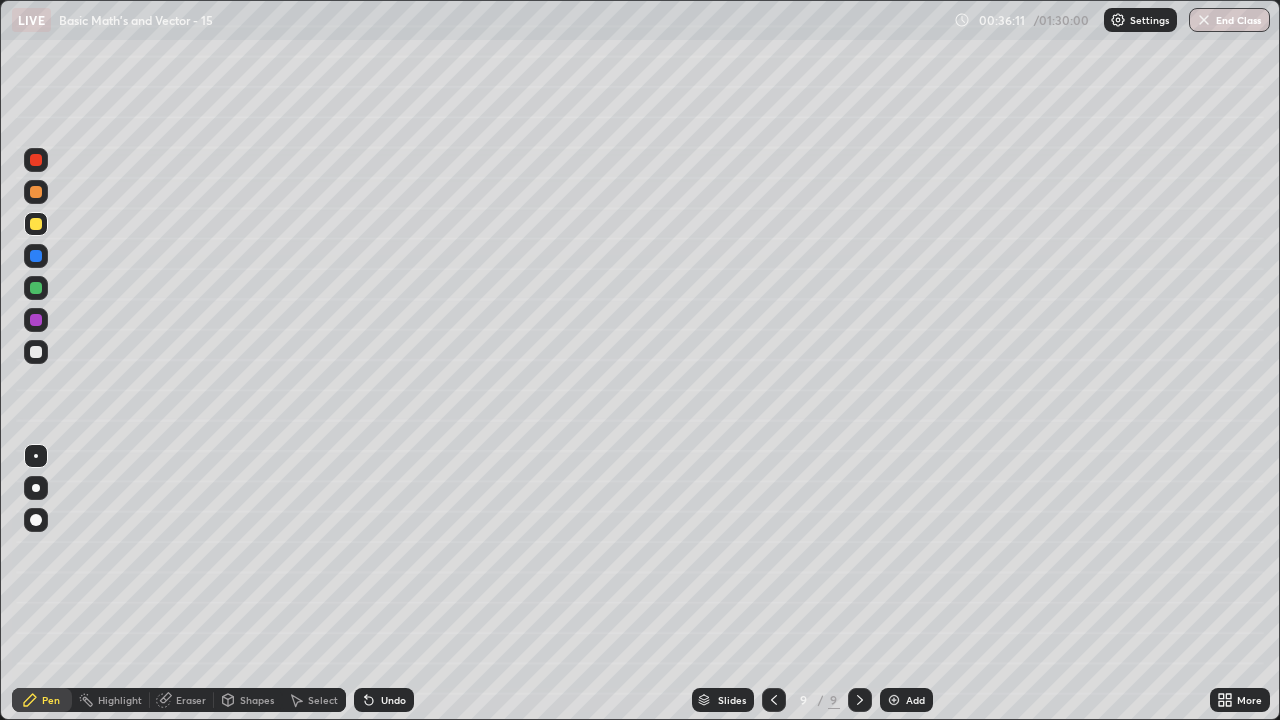 click on "Undo" at bounding box center (393, 700) 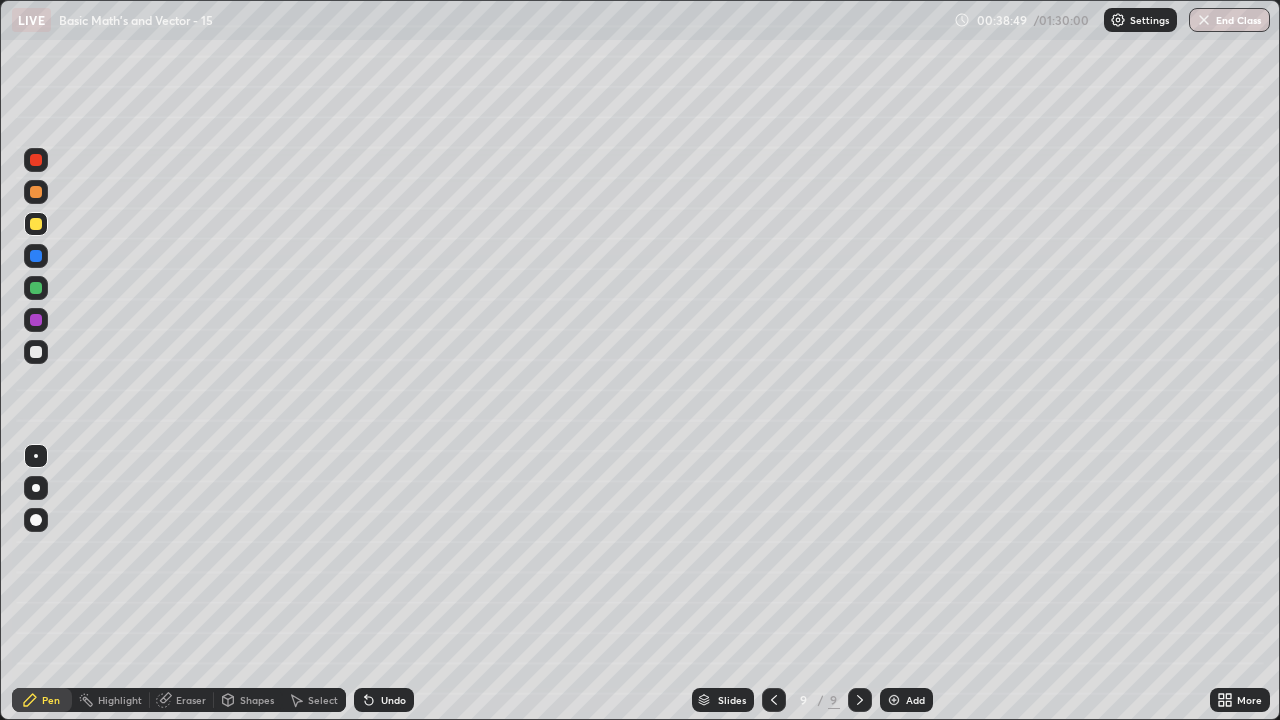 click at bounding box center [36, 352] 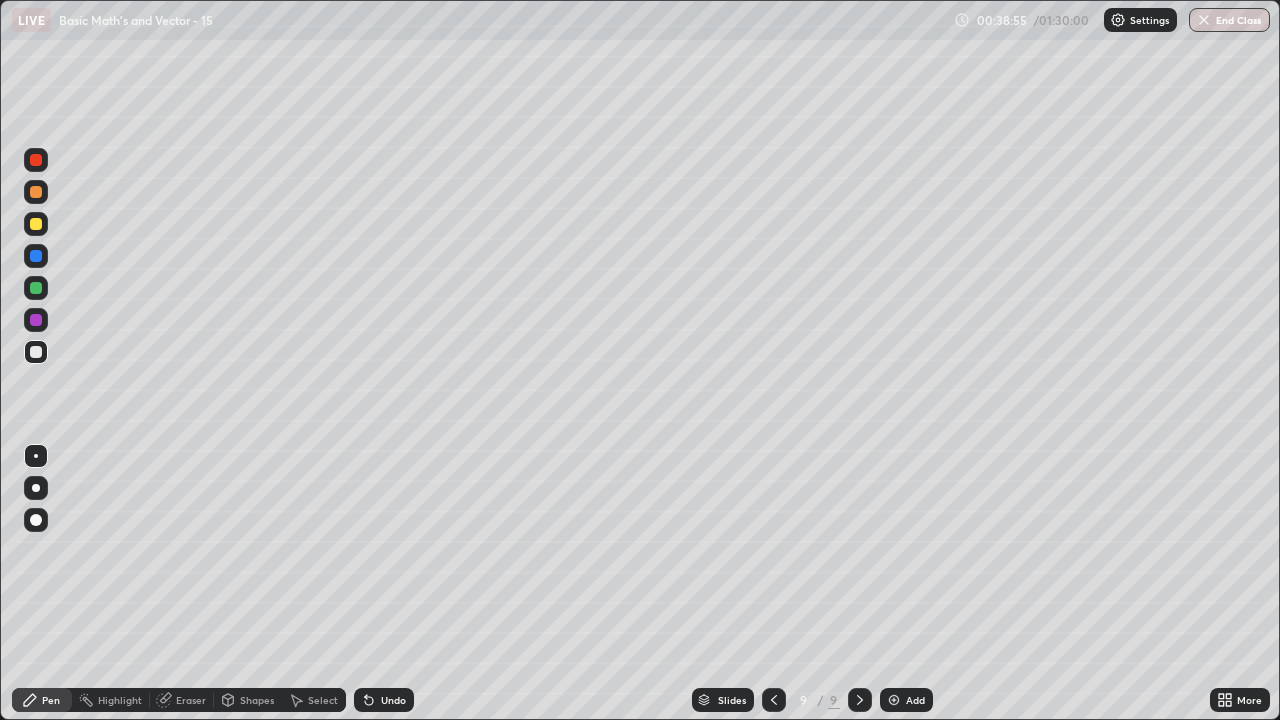 click on "Eraser" at bounding box center (191, 700) 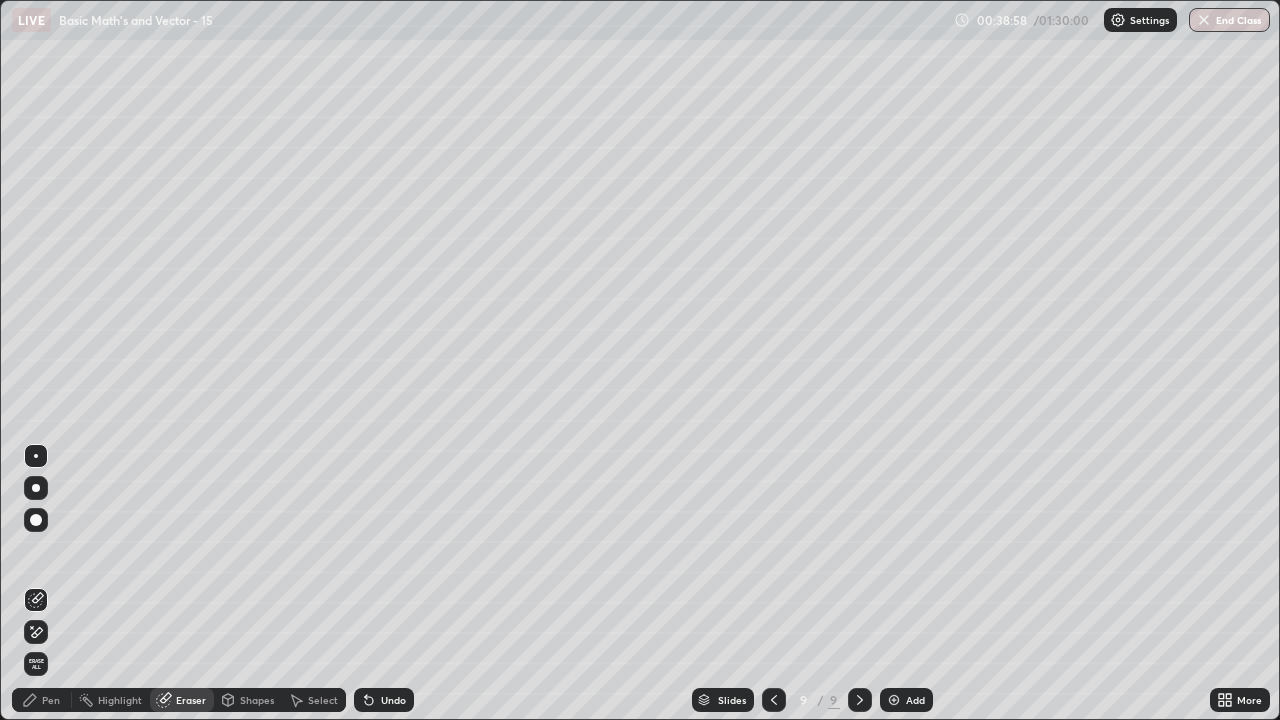 click on "Pen" at bounding box center (42, 700) 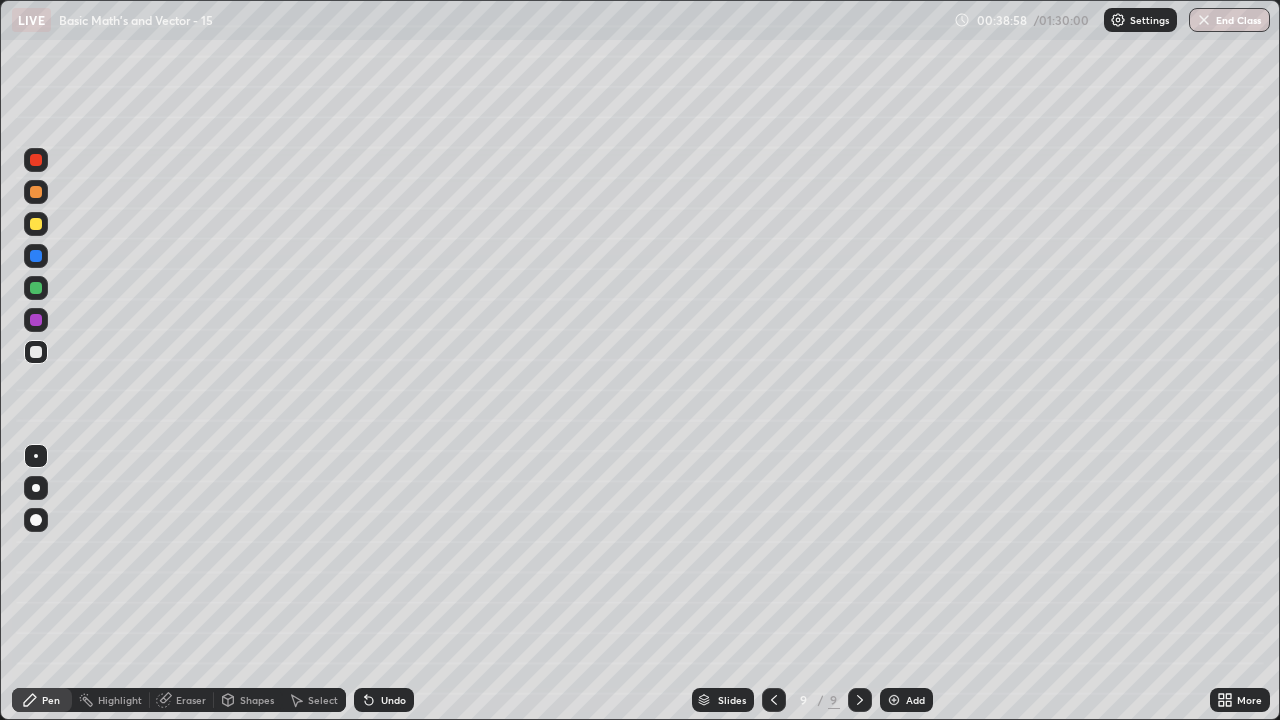 click at bounding box center (36, 224) 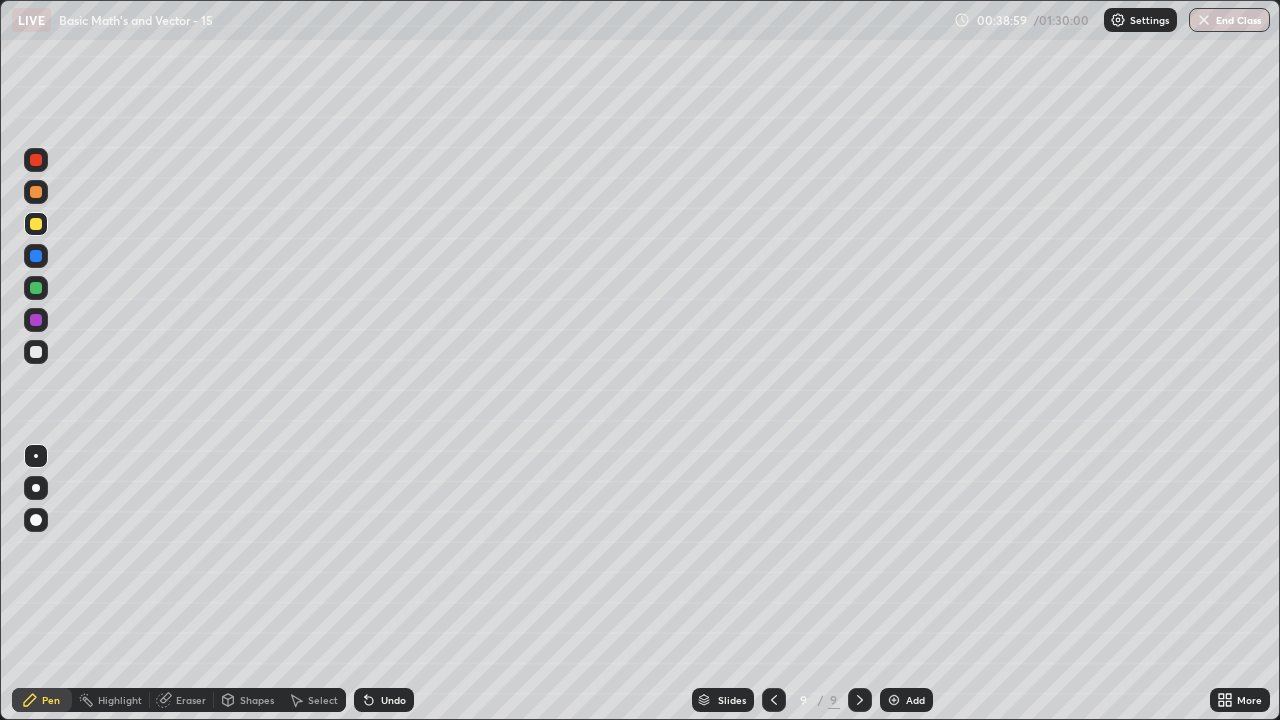 click at bounding box center (36, 192) 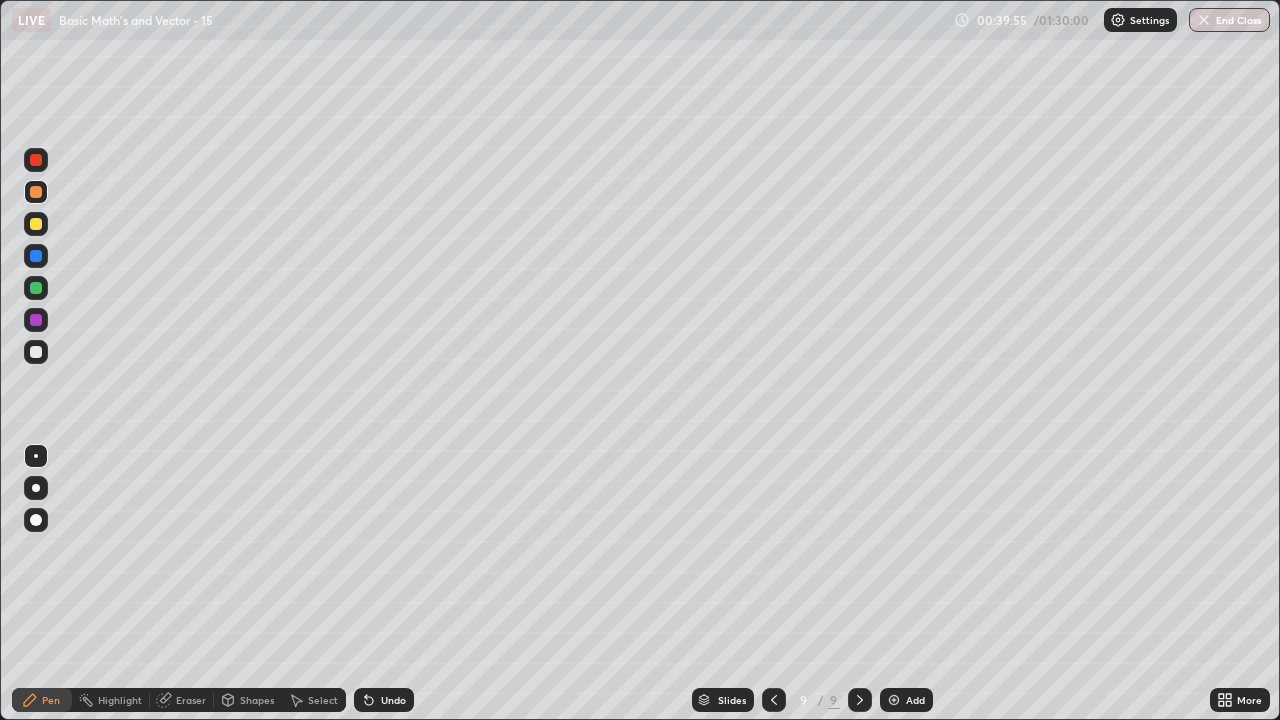 click at bounding box center [36, 288] 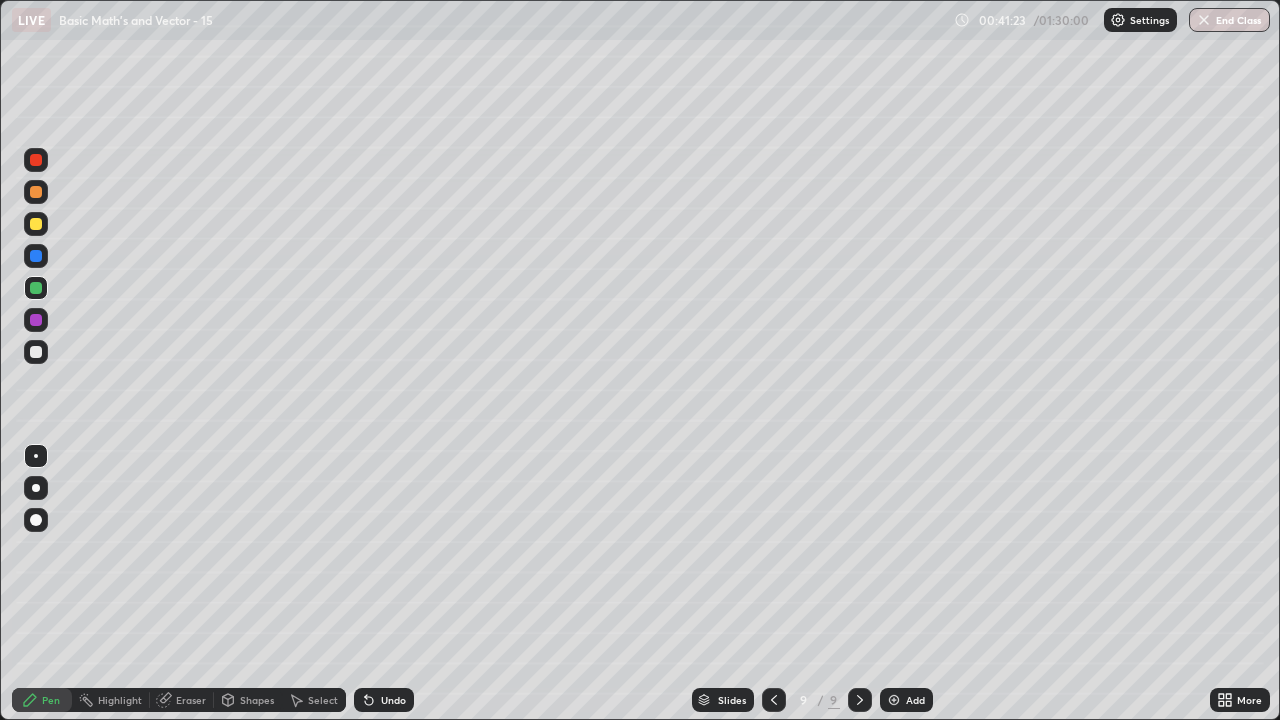 click on "Add" at bounding box center (915, 700) 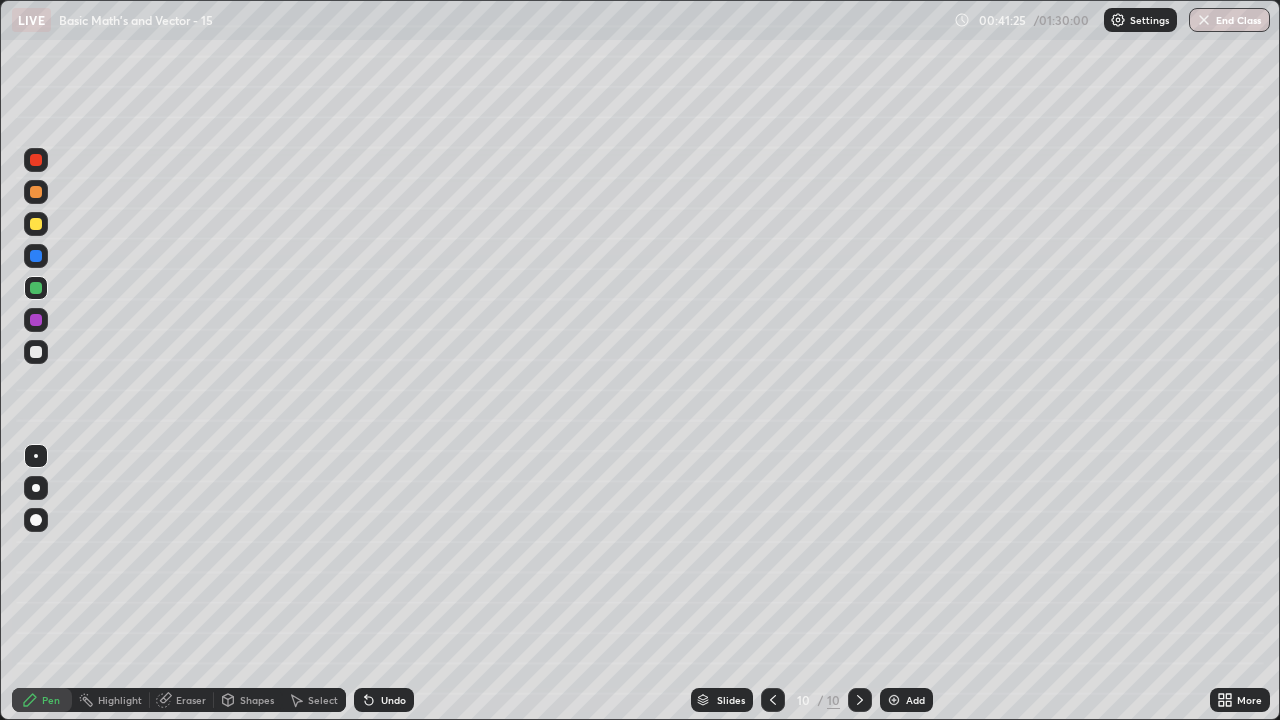 click at bounding box center (36, 352) 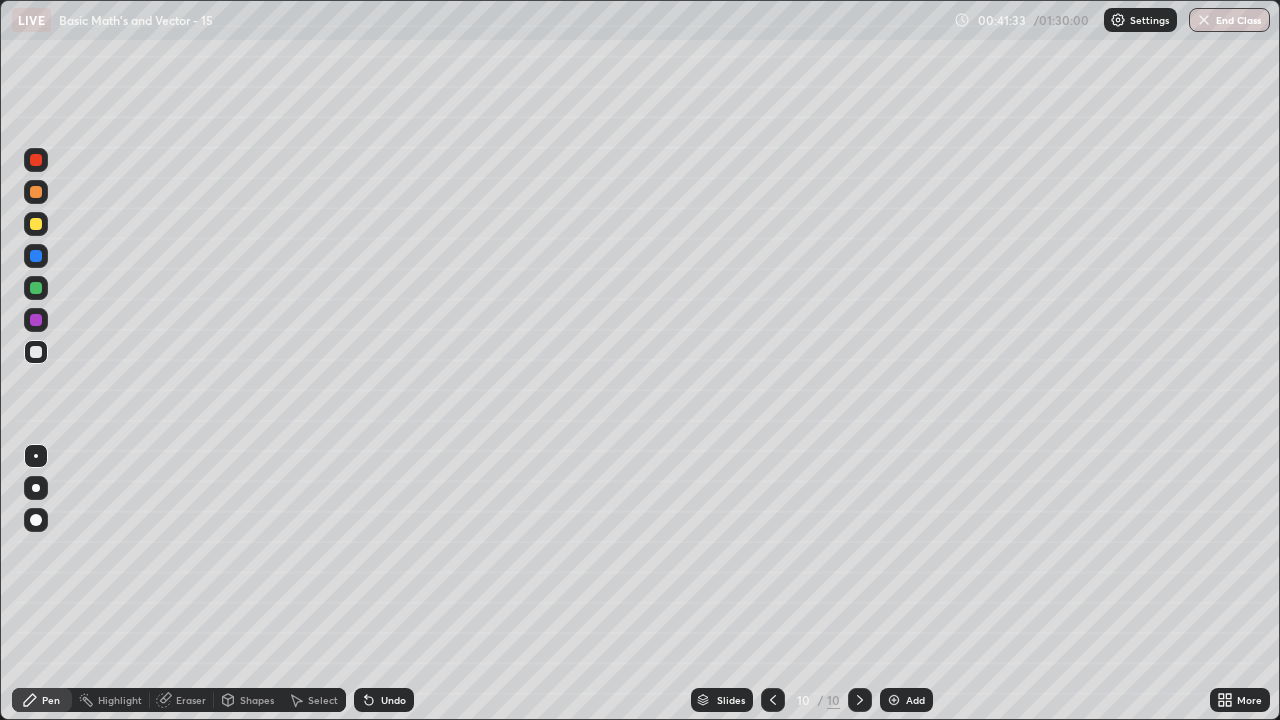click on "Undo" at bounding box center (384, 700) 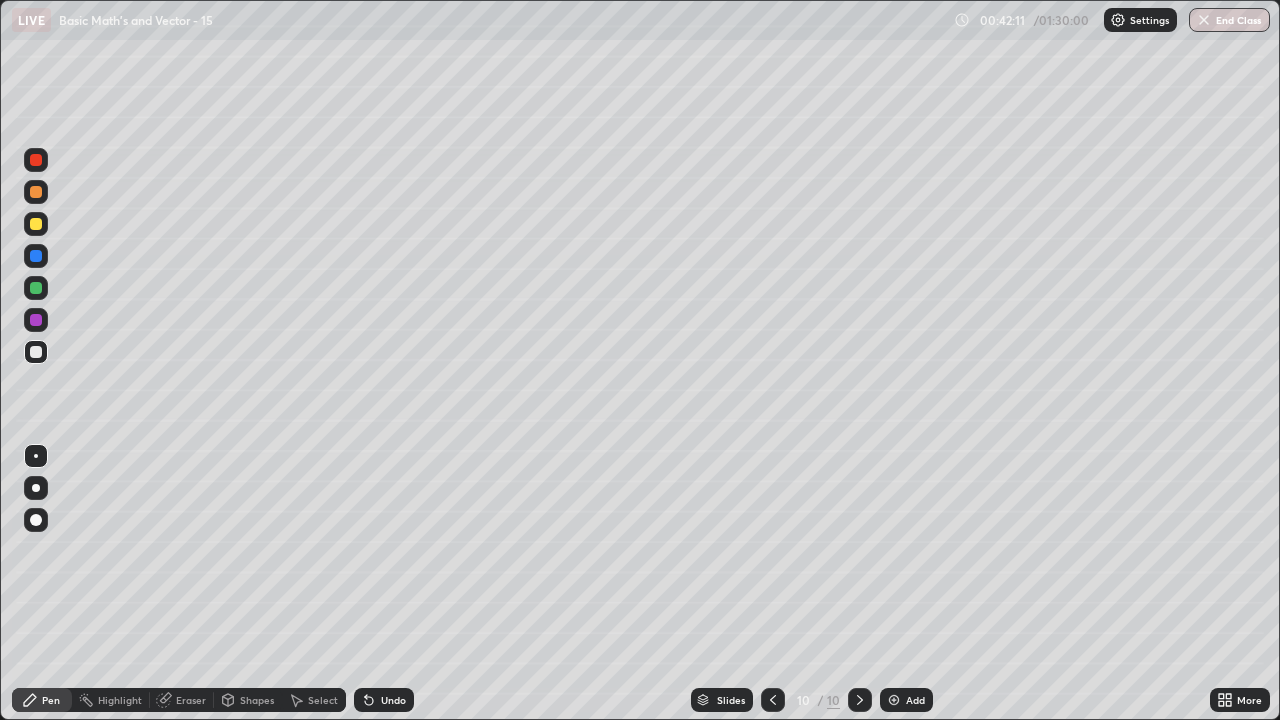 click on "Undo" at bounding box center (393, 700) 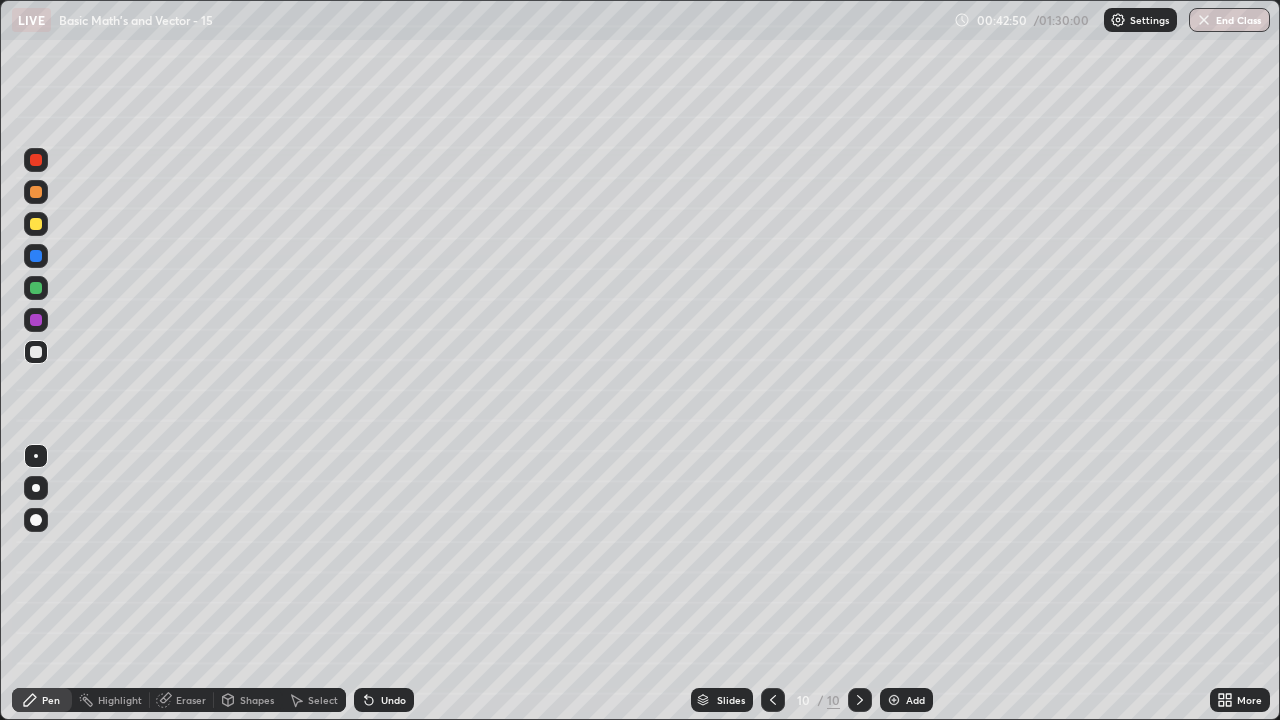 click at bounding box center [36, 192] 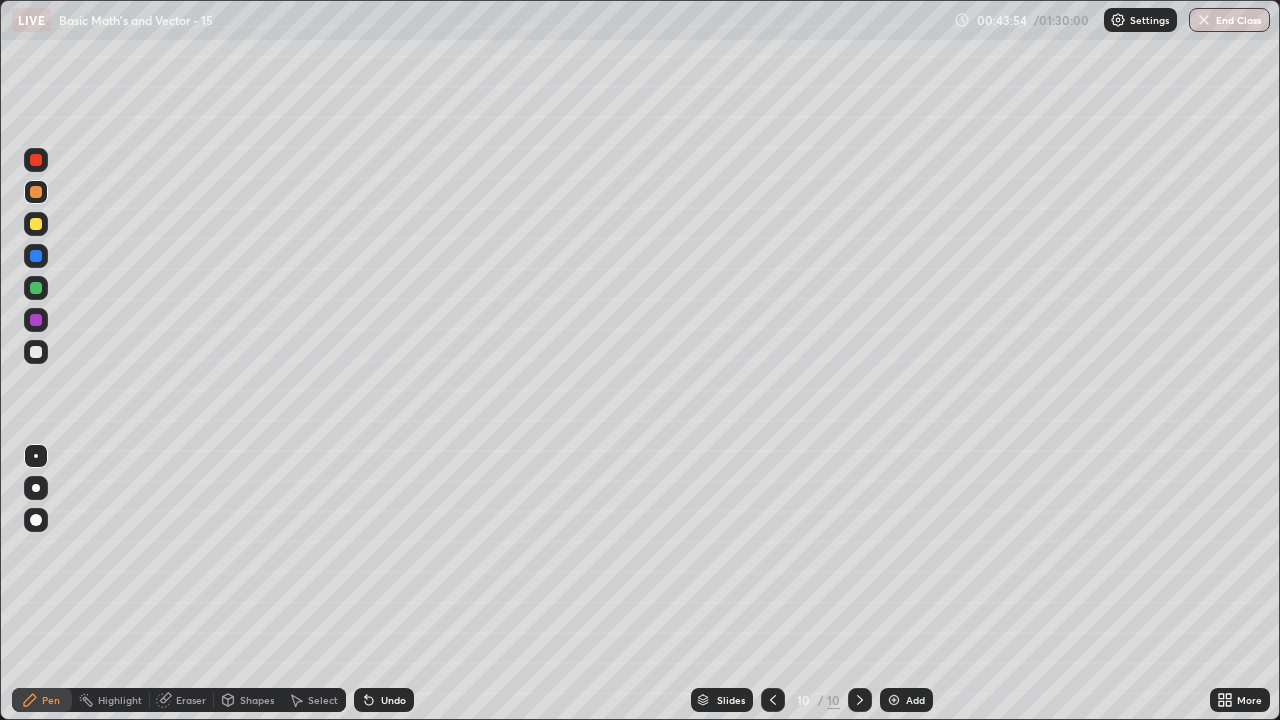 click on "Undo" at bounding box center [393, 700] 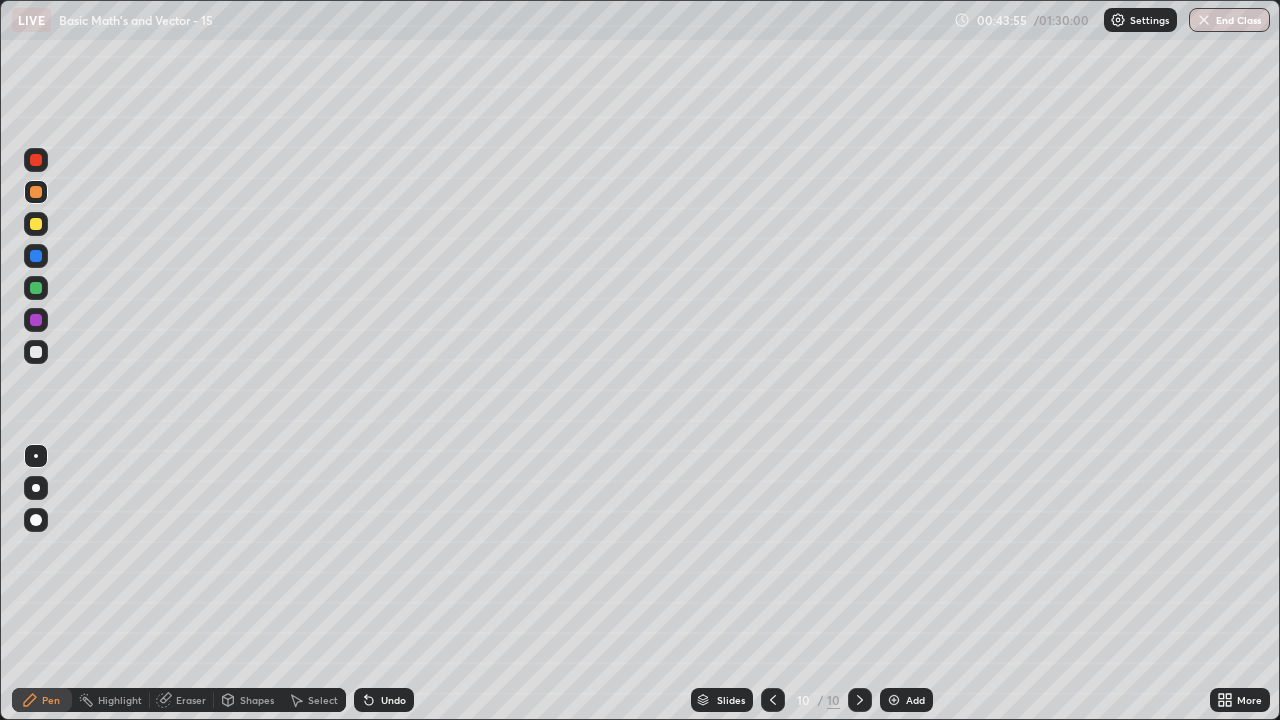 click on "Undo" at bounding box center (384, 700) 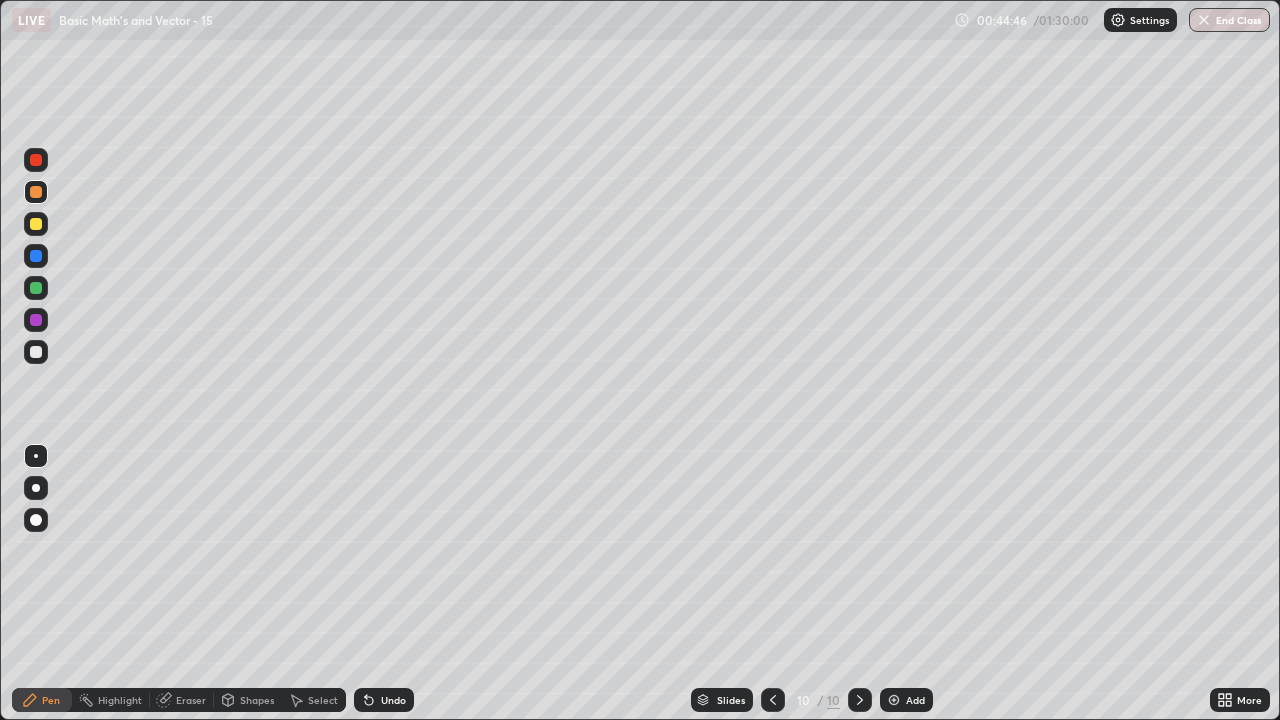click at bounding box center (36, 224) 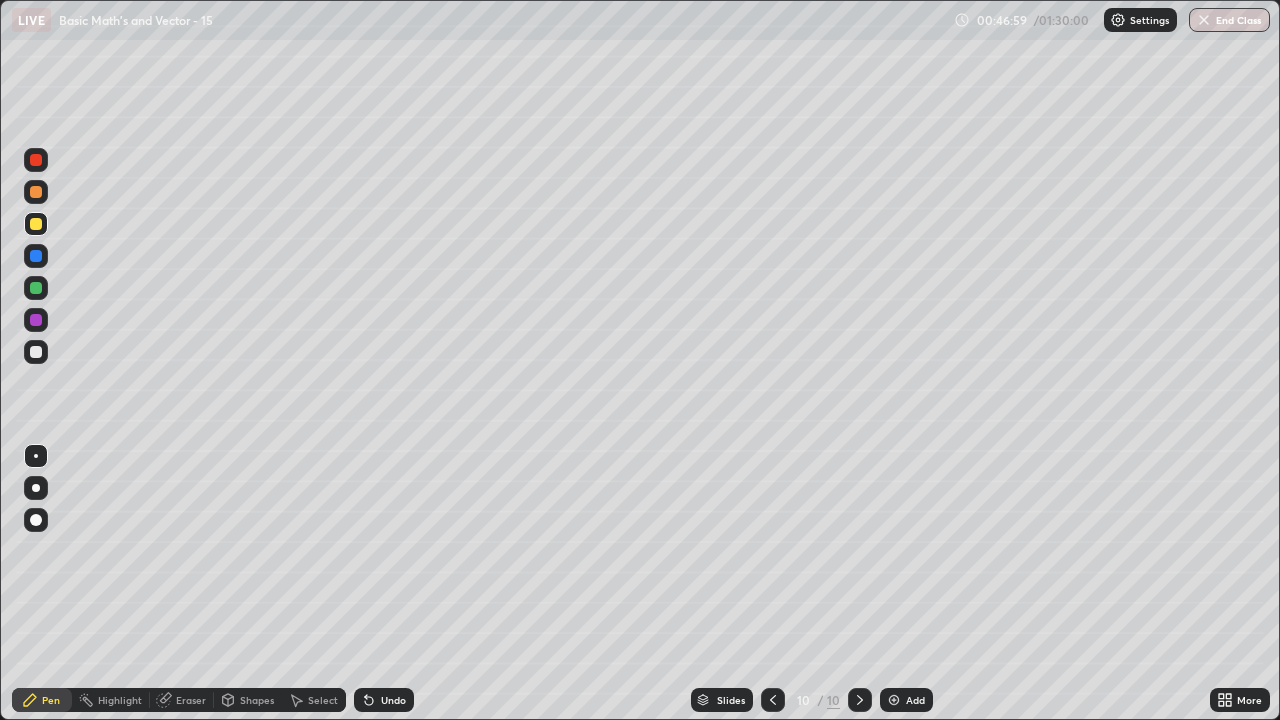 click on "Add" at bounding box center [915, 700] 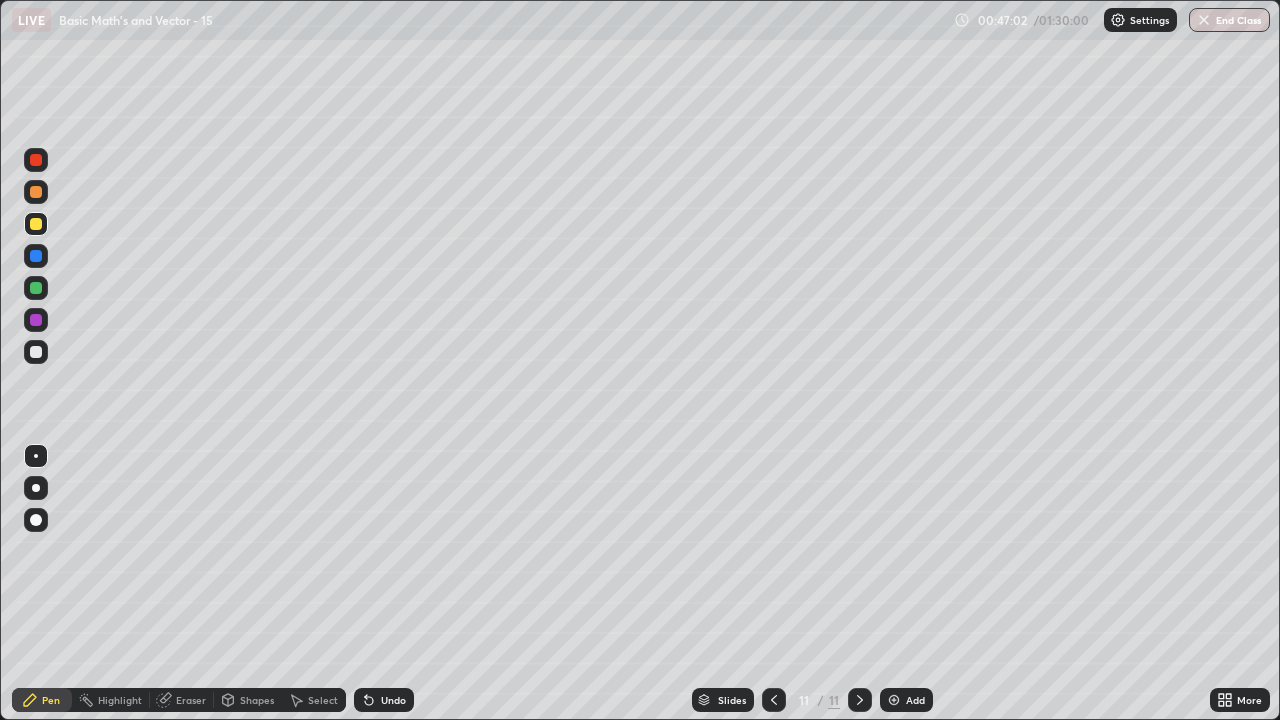 click at bounding box center [36, 352] 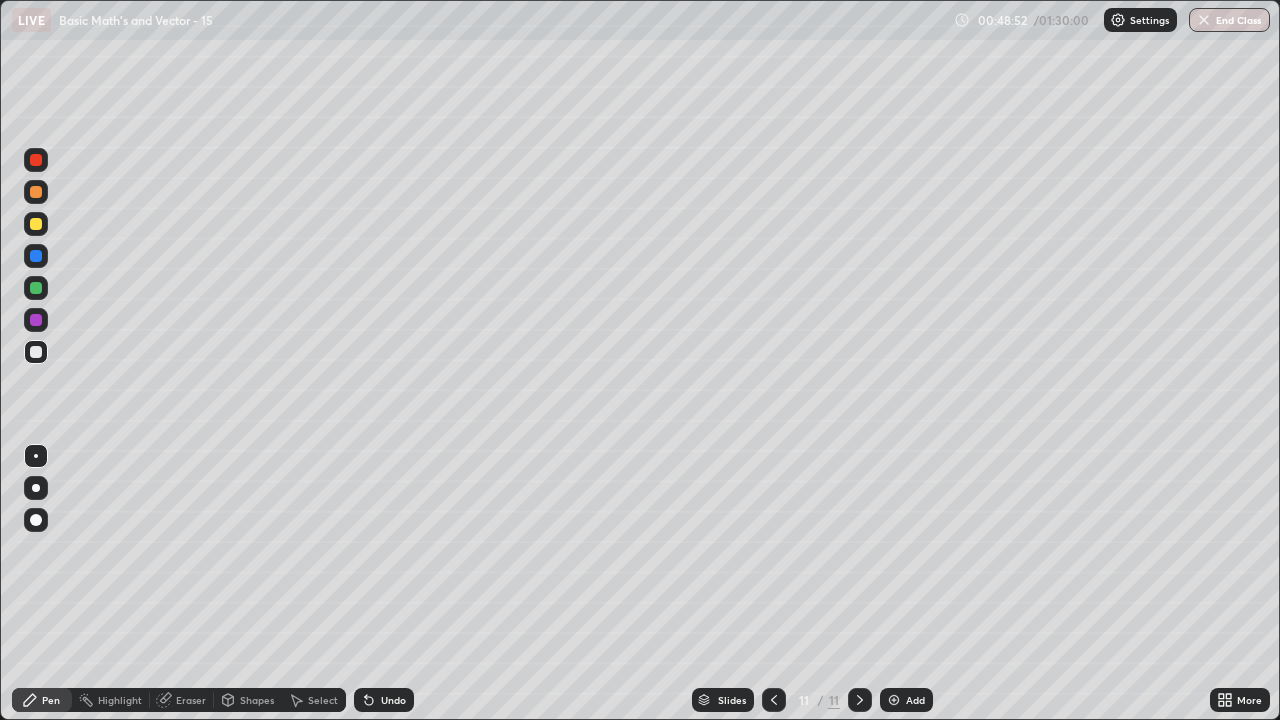 click at bounding box center [36, 288] 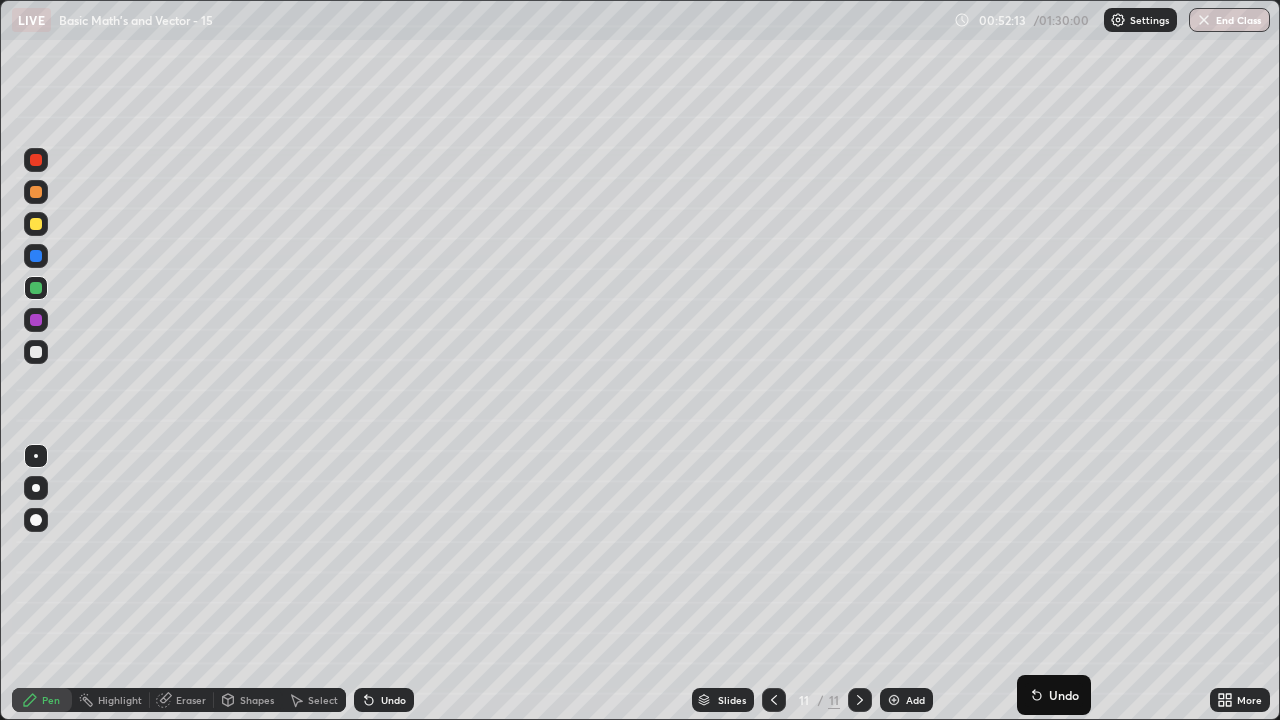 click at bounding box center (36, 192) 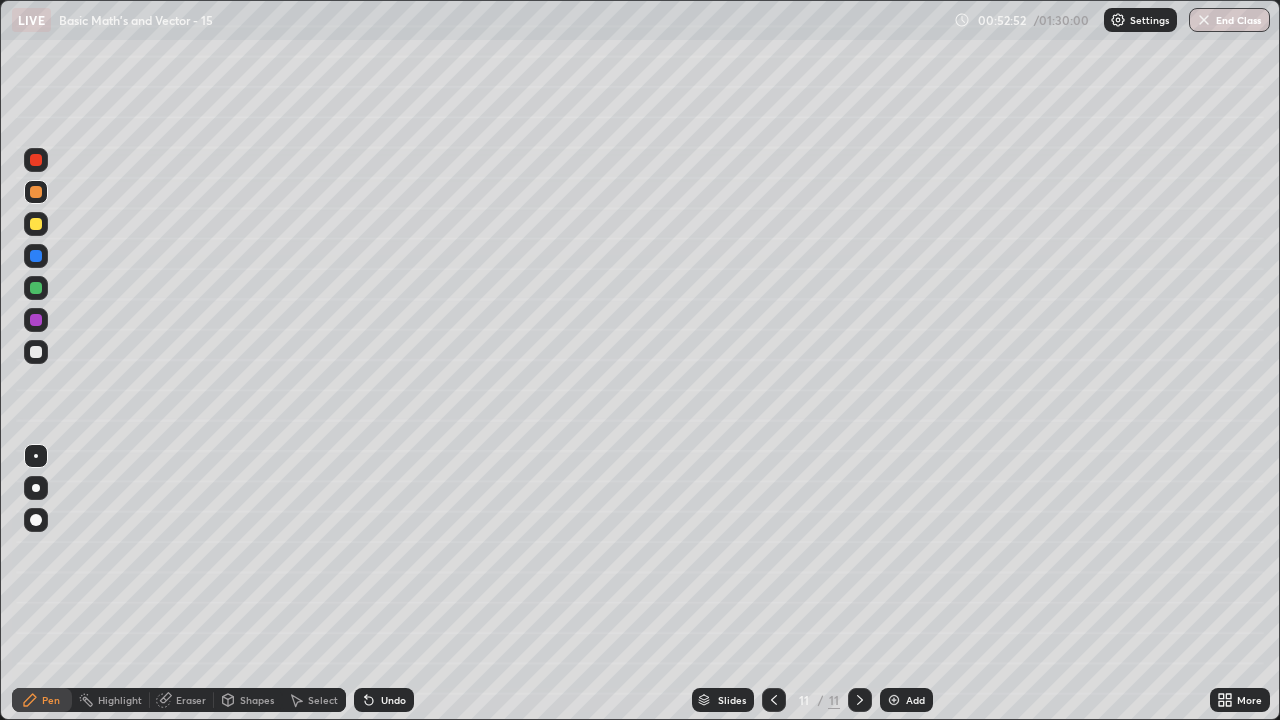 click at bounding box center (36, 224) 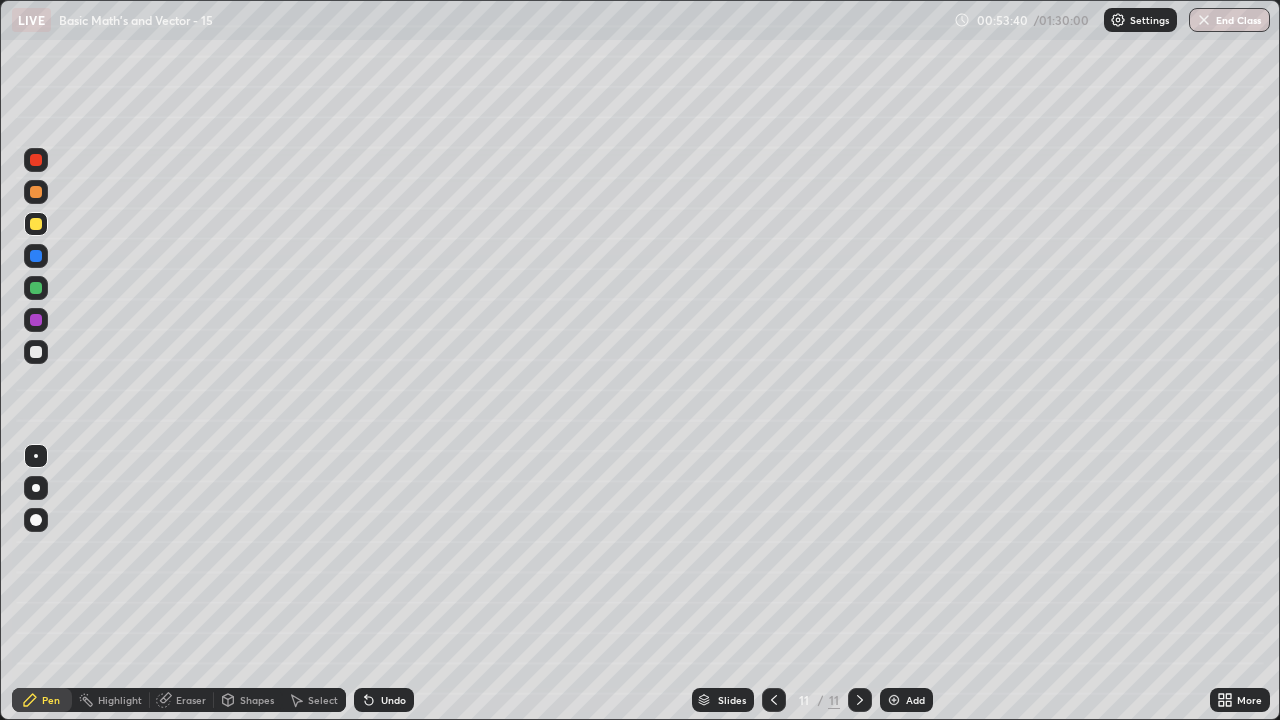 click on "Add" at bounding box center [915, 700] 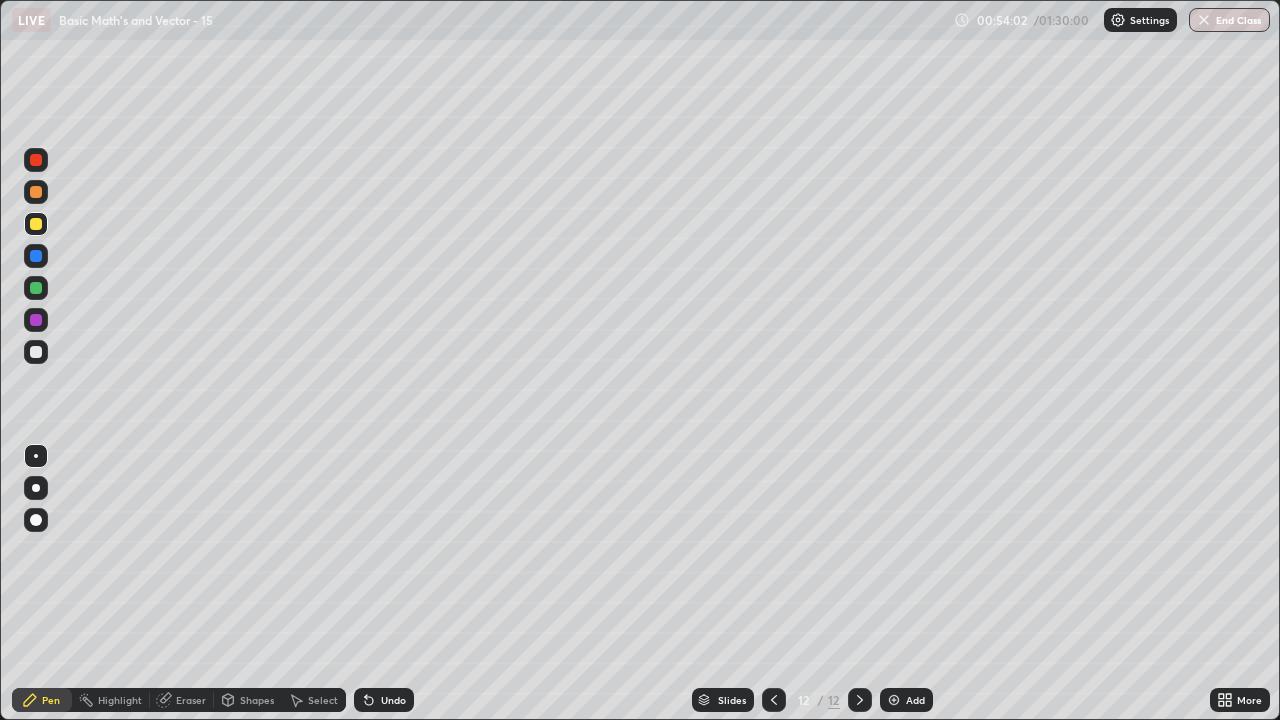 click on "Eraser" at bounding box center (191, 700) 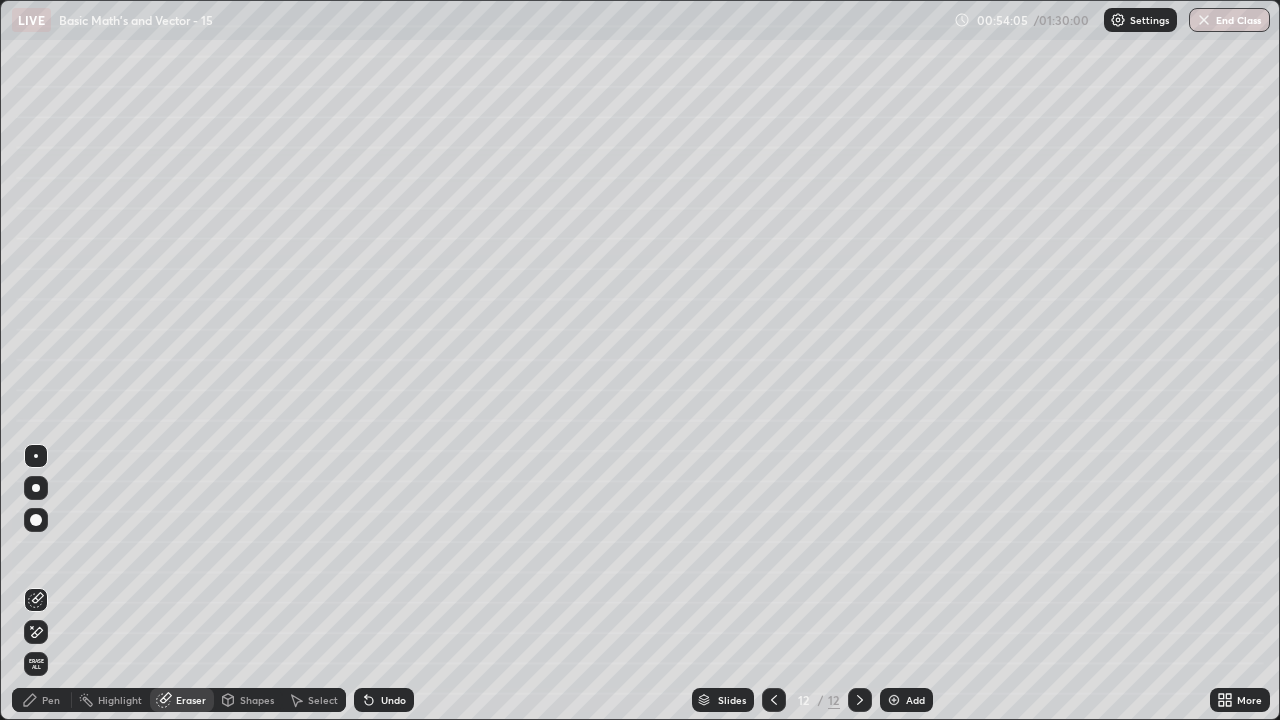 click on "Pen" at bounding box center (51, 700) 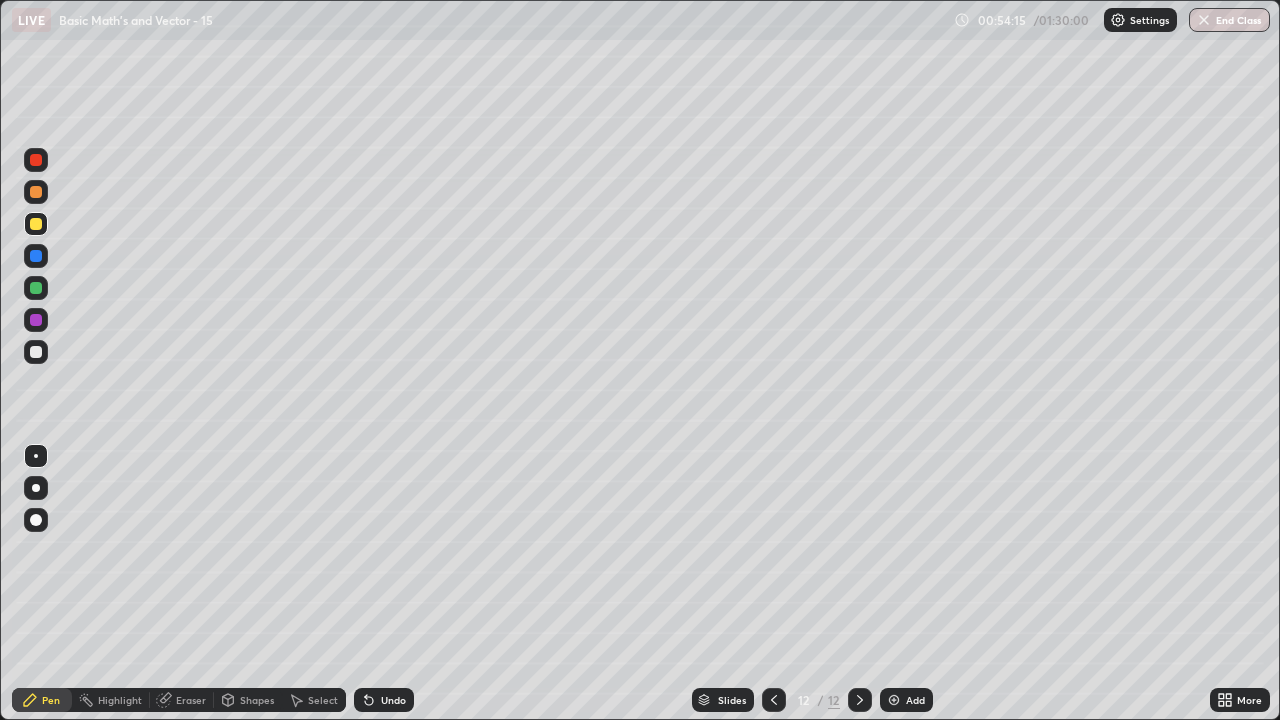 click at bounding box center (36, 352) 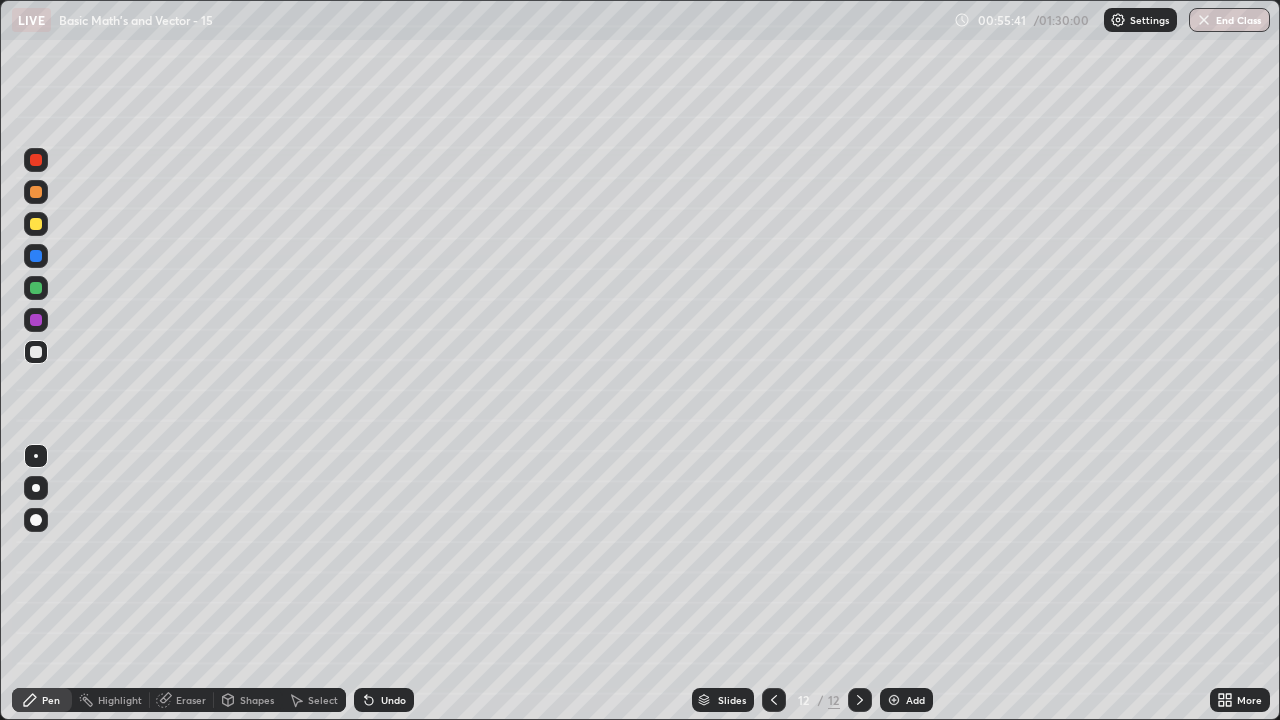 click at bounding box center (36, 192) 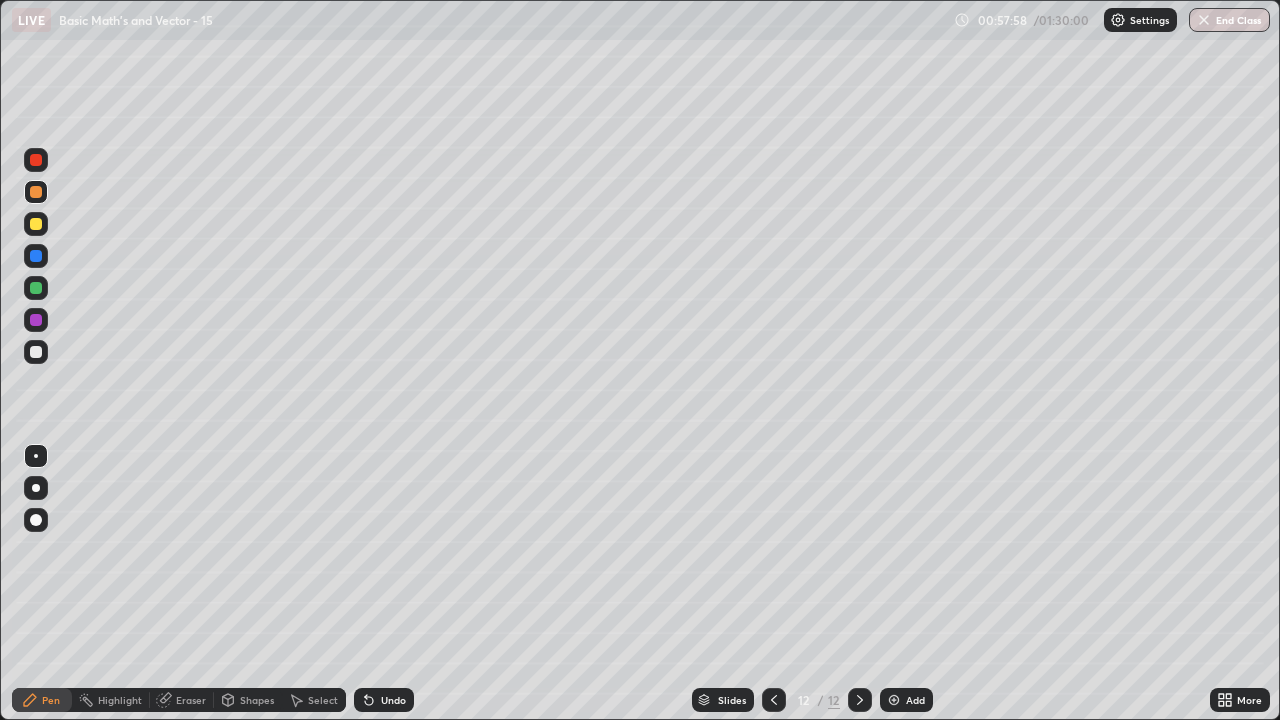 click on "Add" at bounding box center [915, 700] 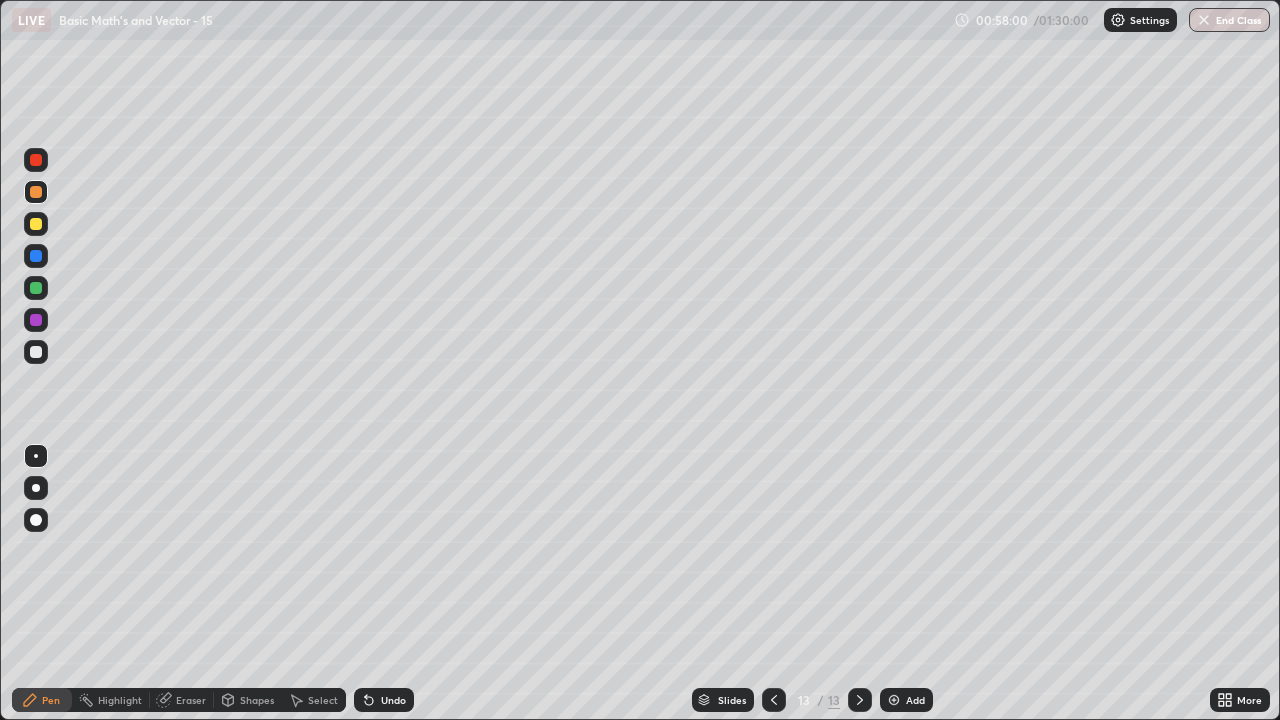 click at bounding box center (36, 352) 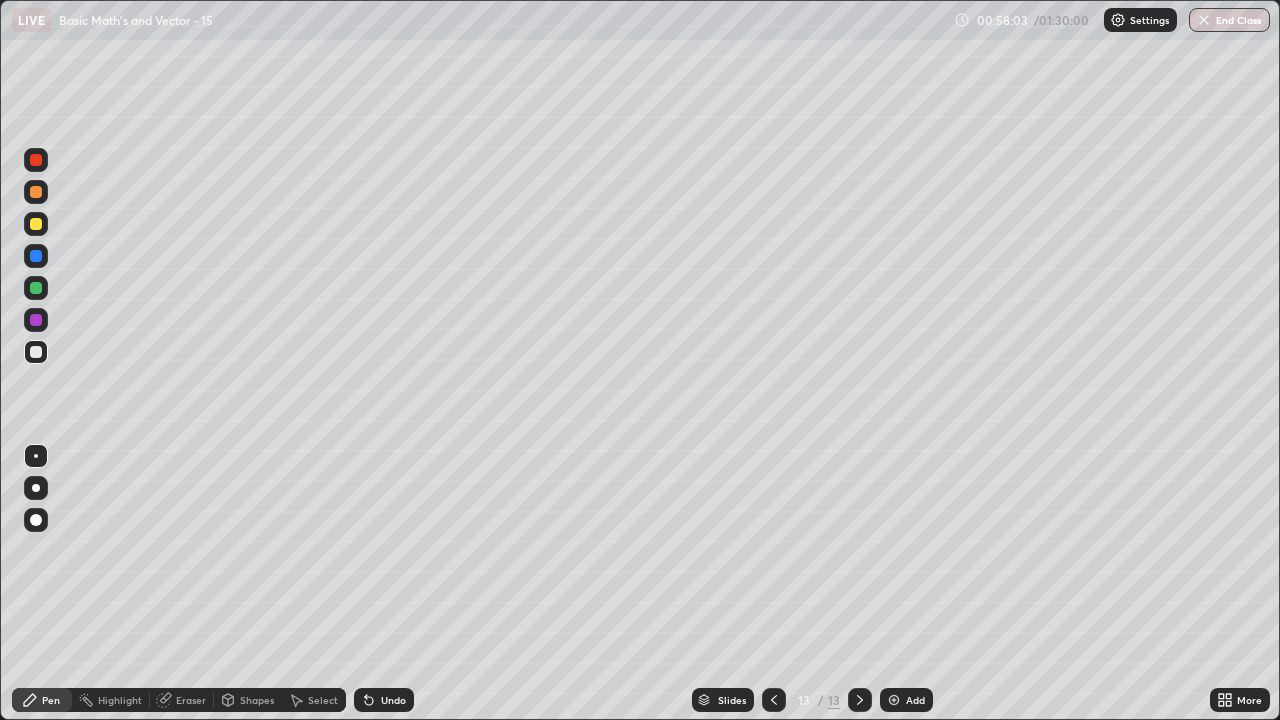 click on "Undo" at bounding box center (384, 700) 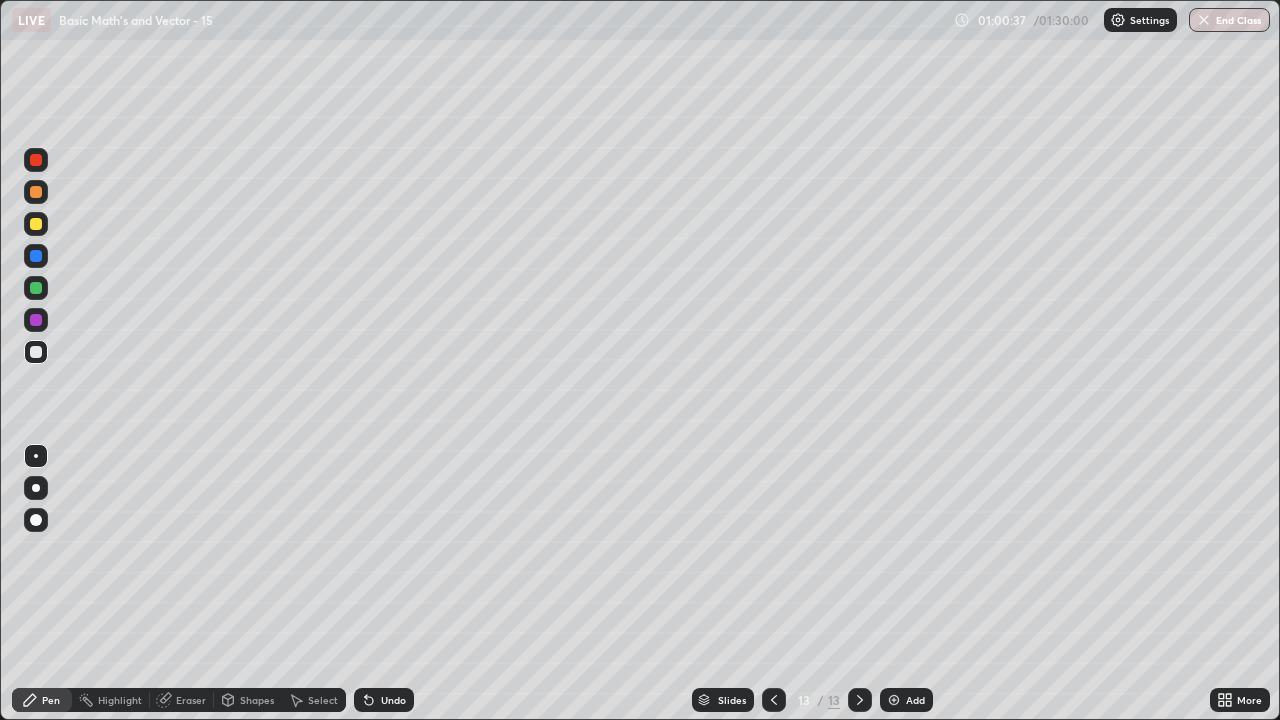 click at bounding box center (36, 224) 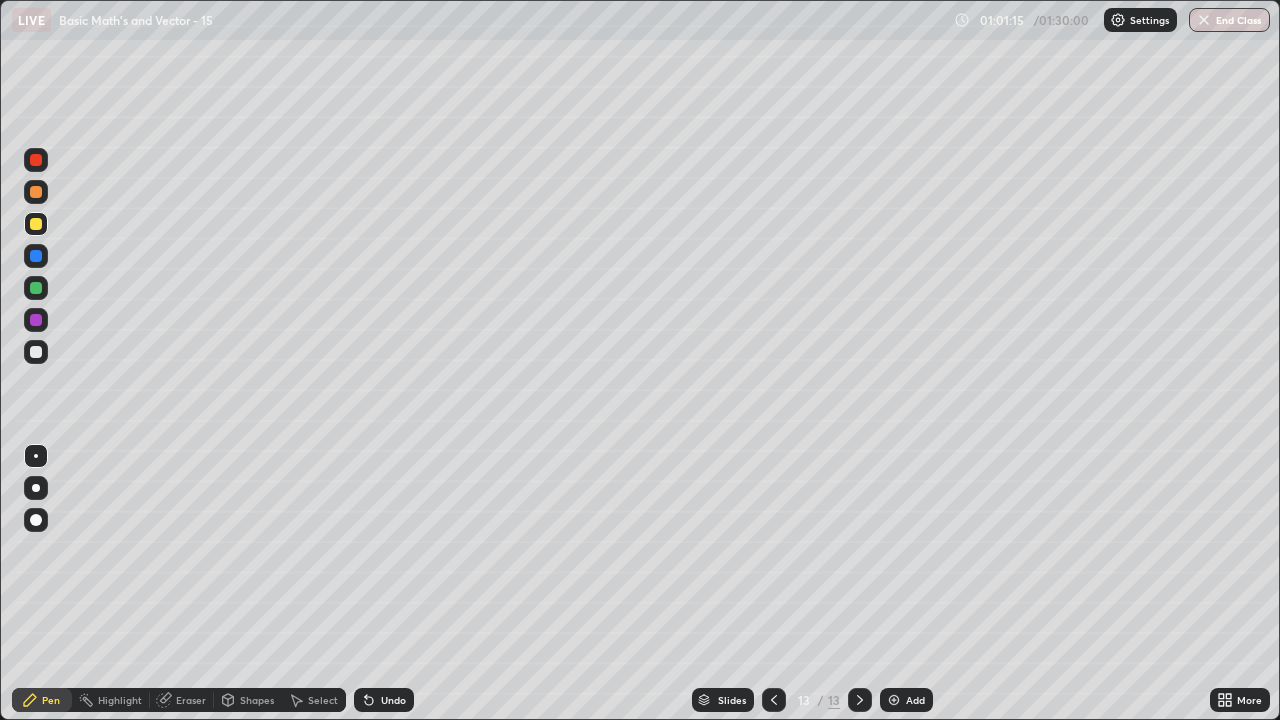 click at bounding box center (36, 192) 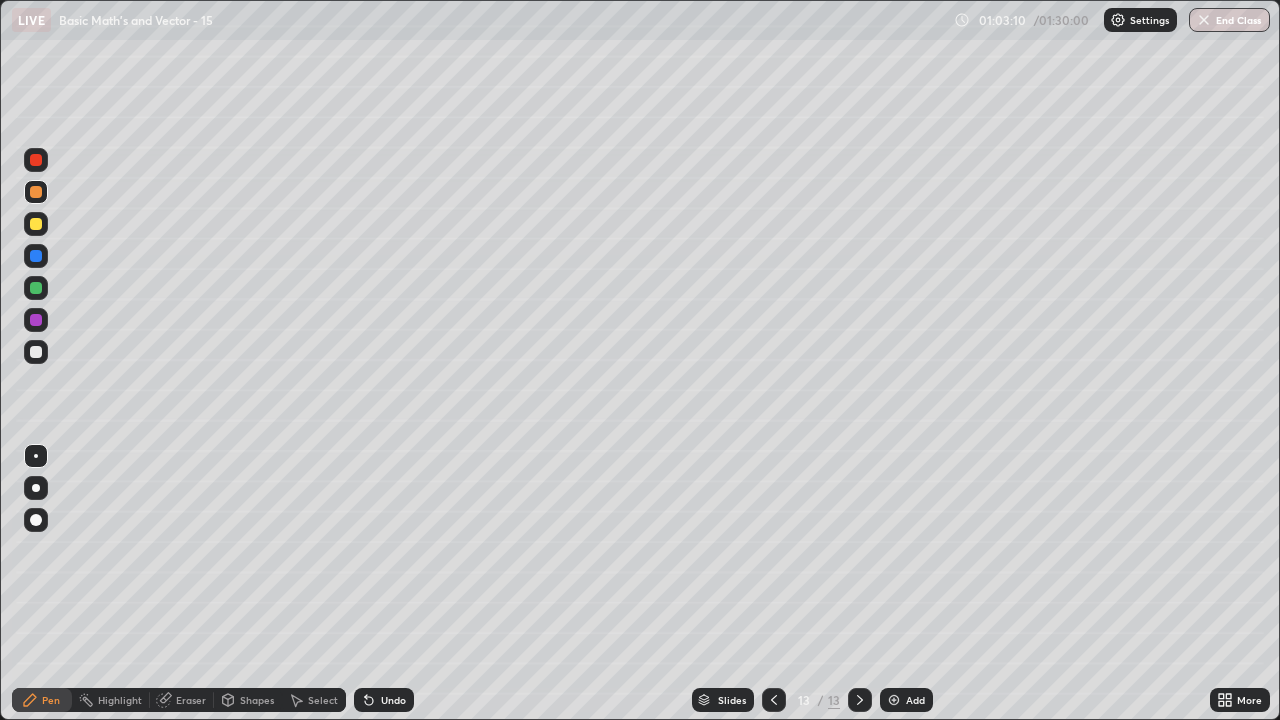 click at bounding box center [36, 224] 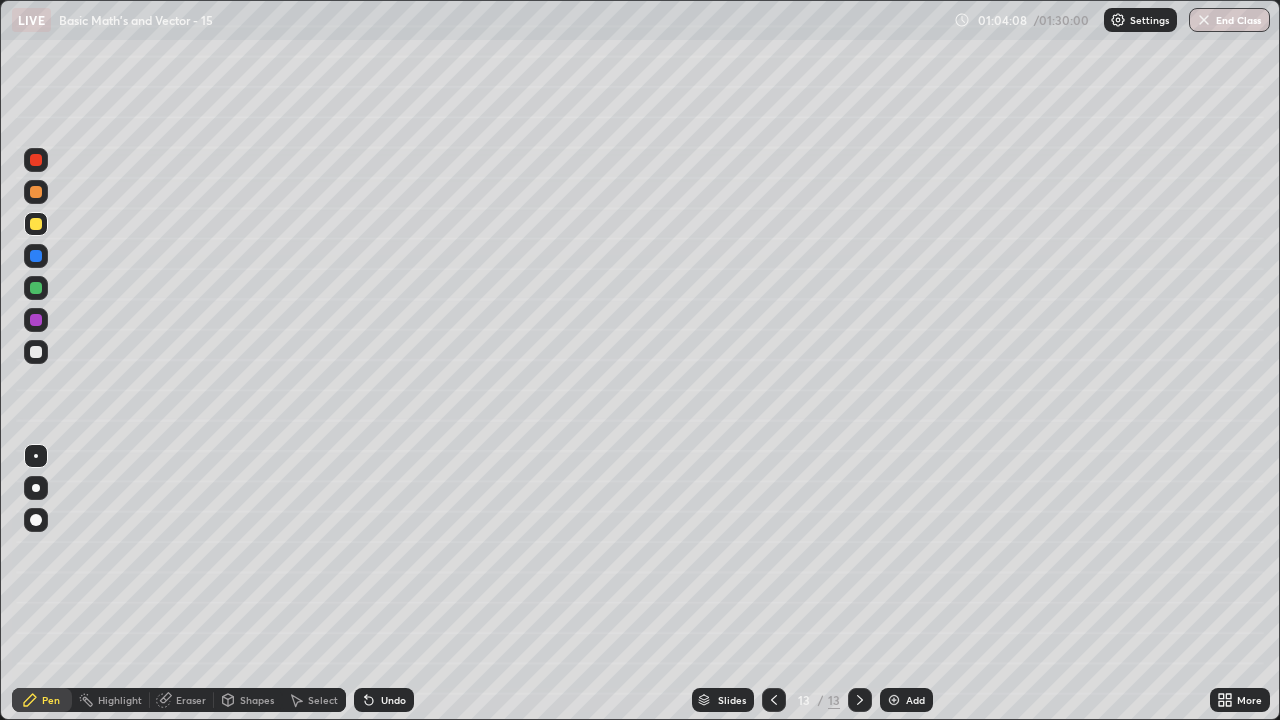 click at bounding box center (36, 160) 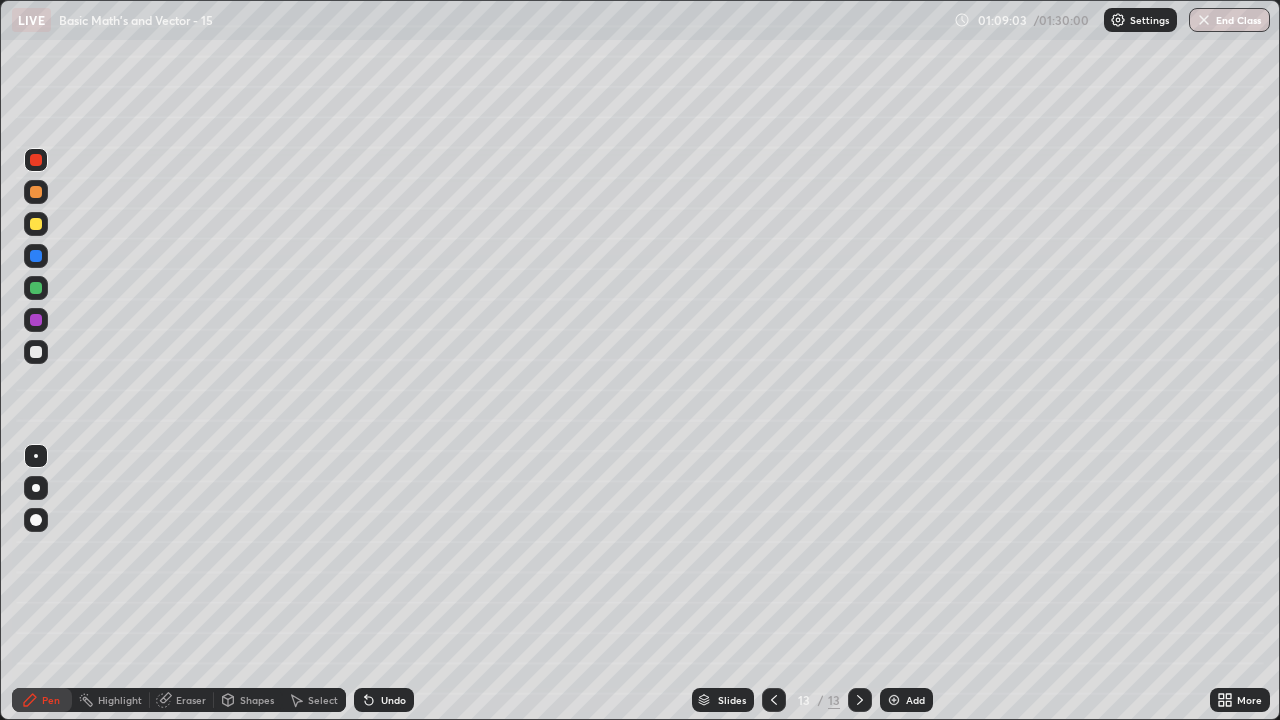 click 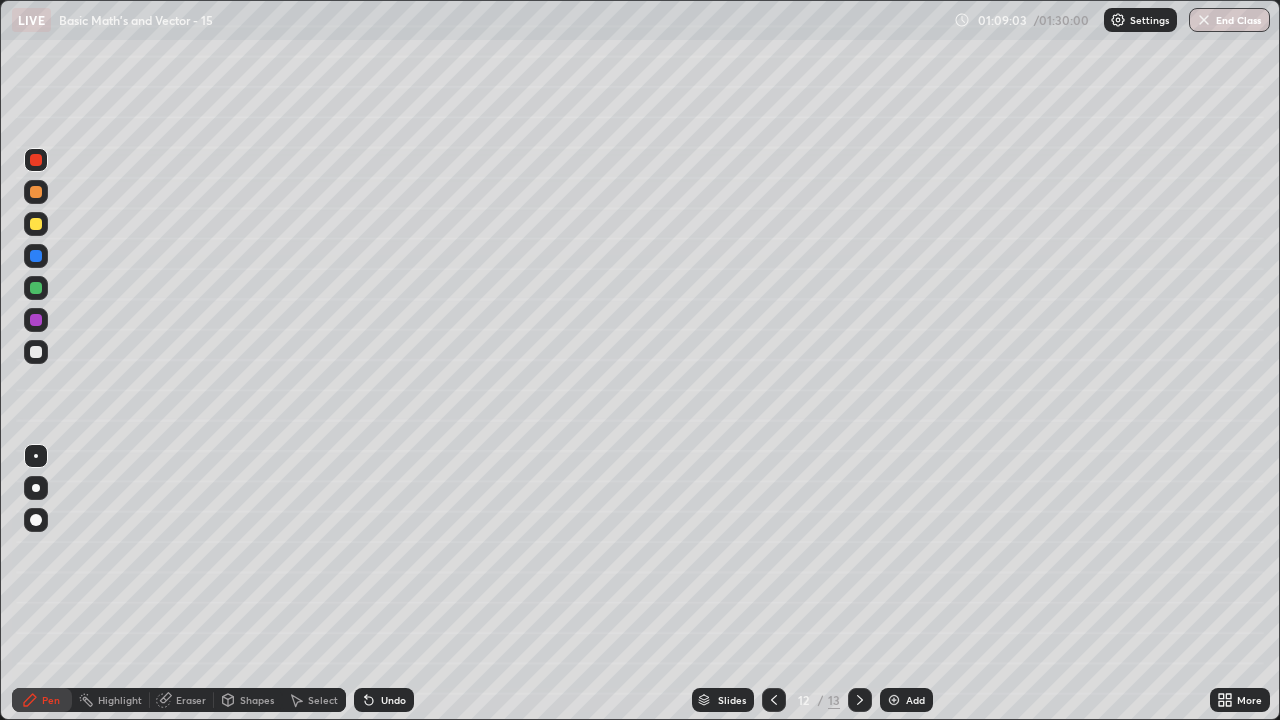 click 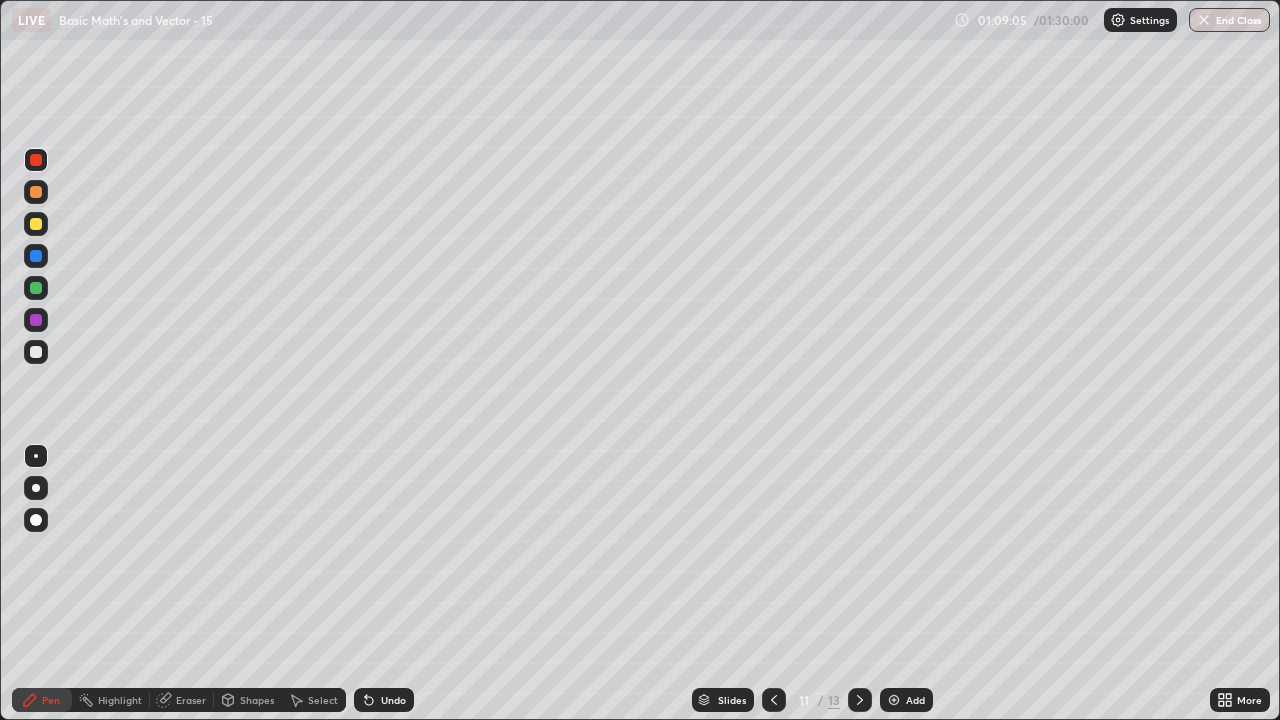 click 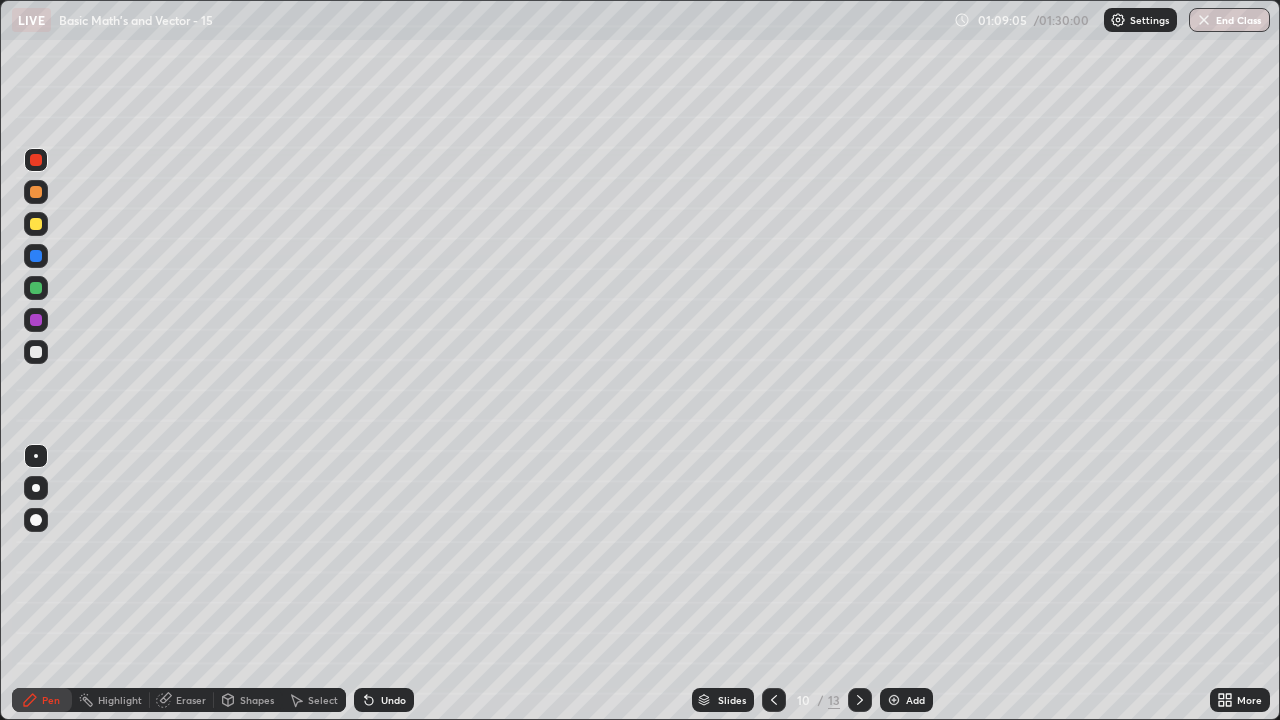 click 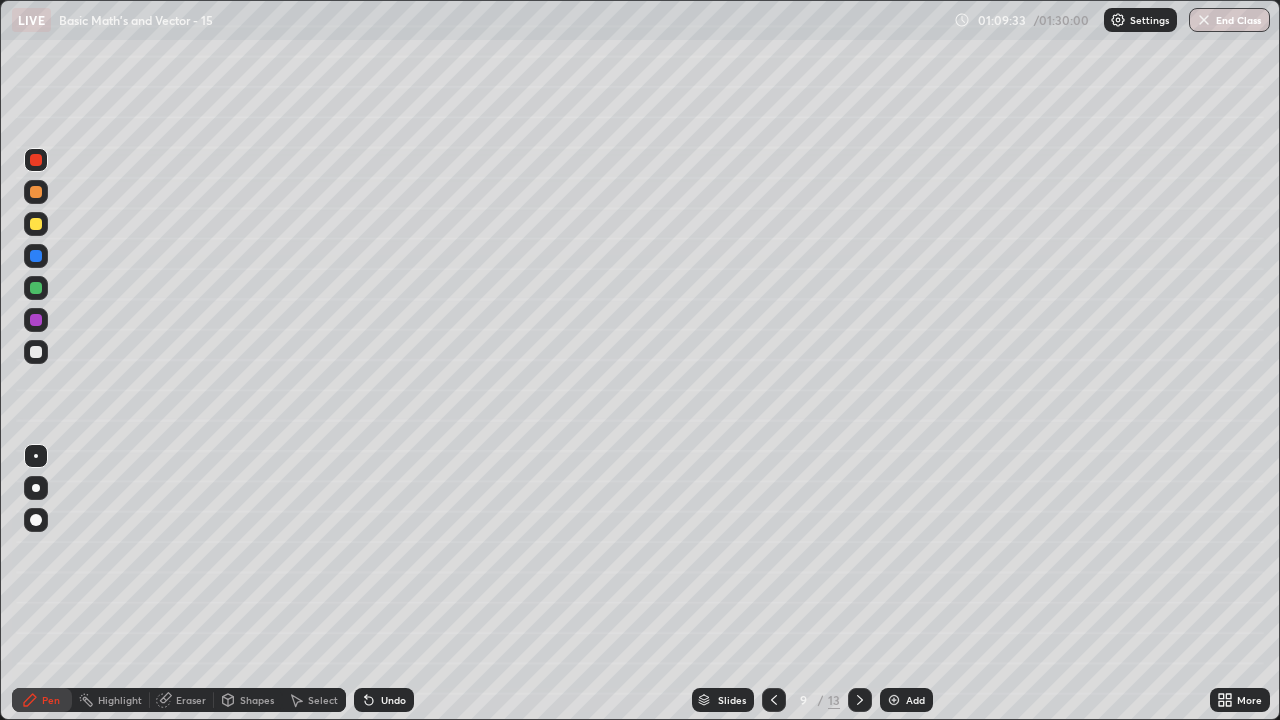 click 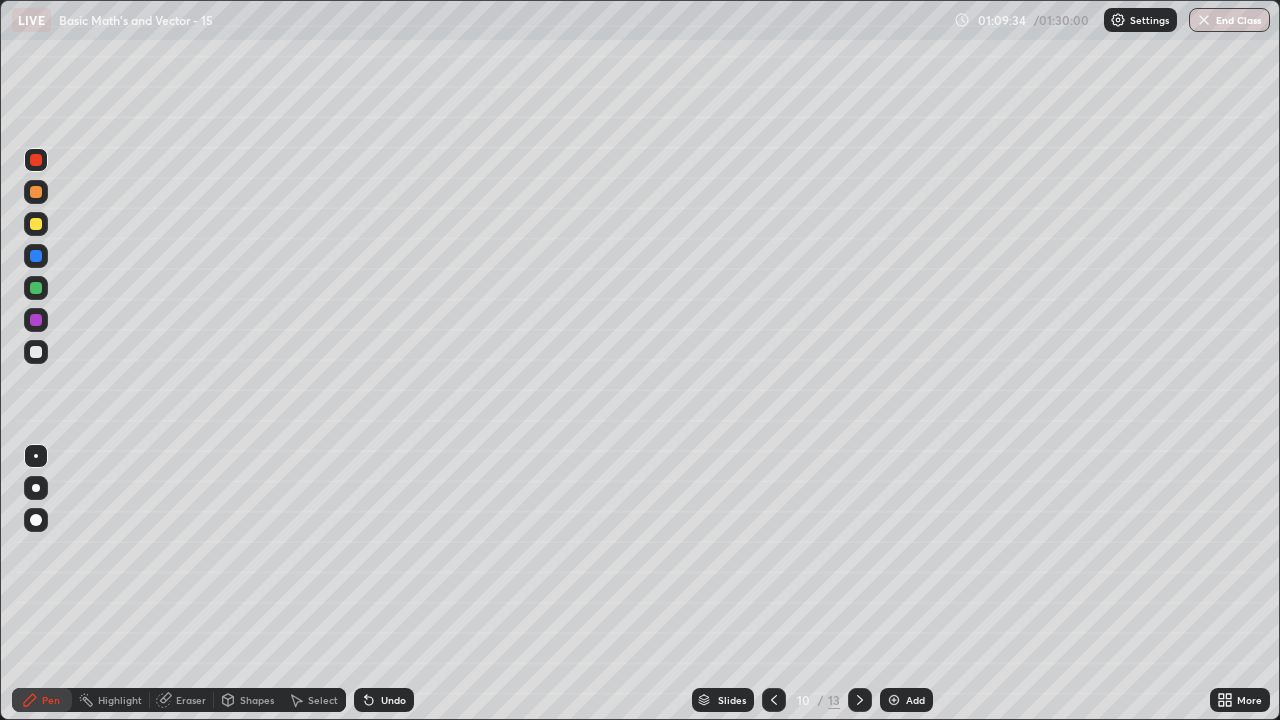 click 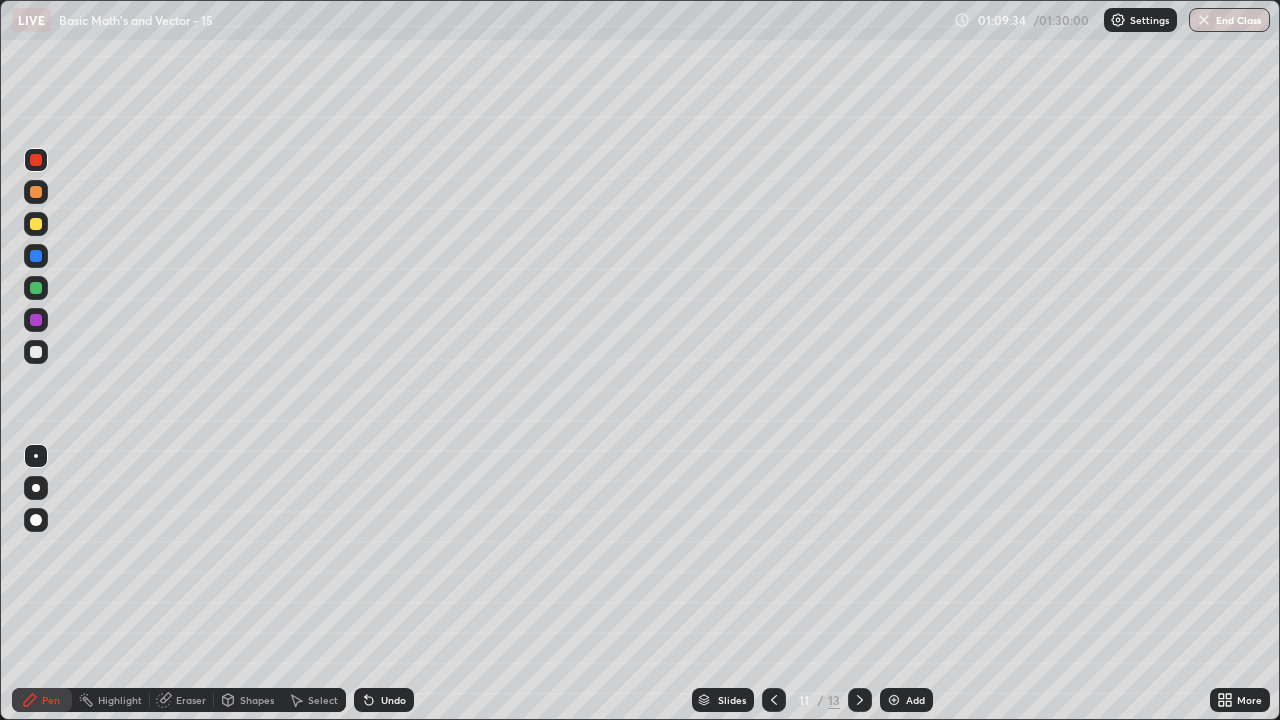 click 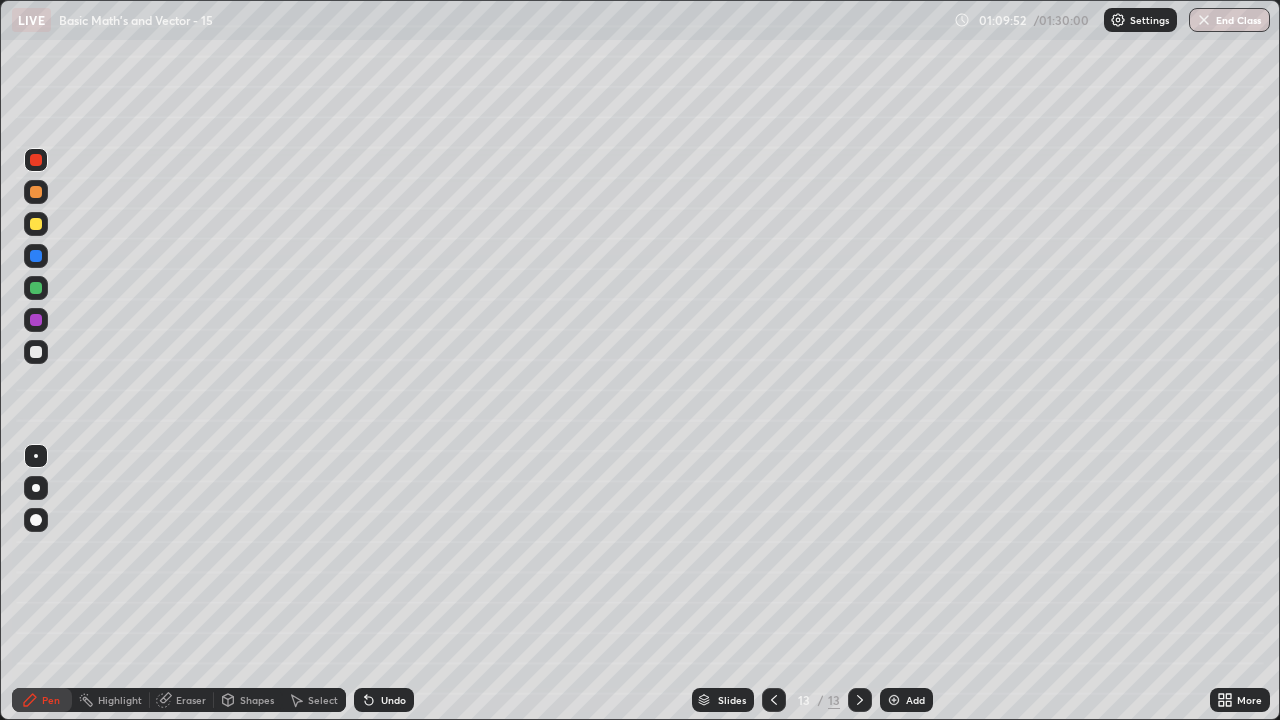 click on "Add" at bounding box center [906, 700] 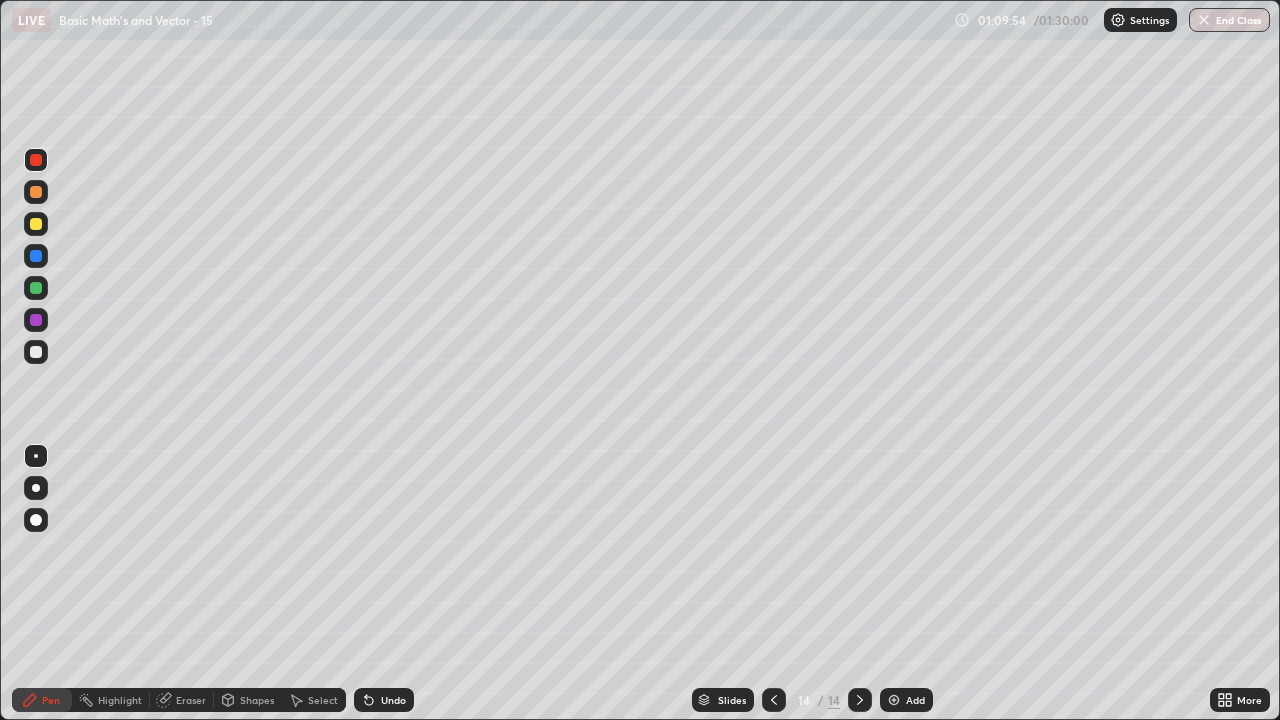 click at bounding box center [36, 224] 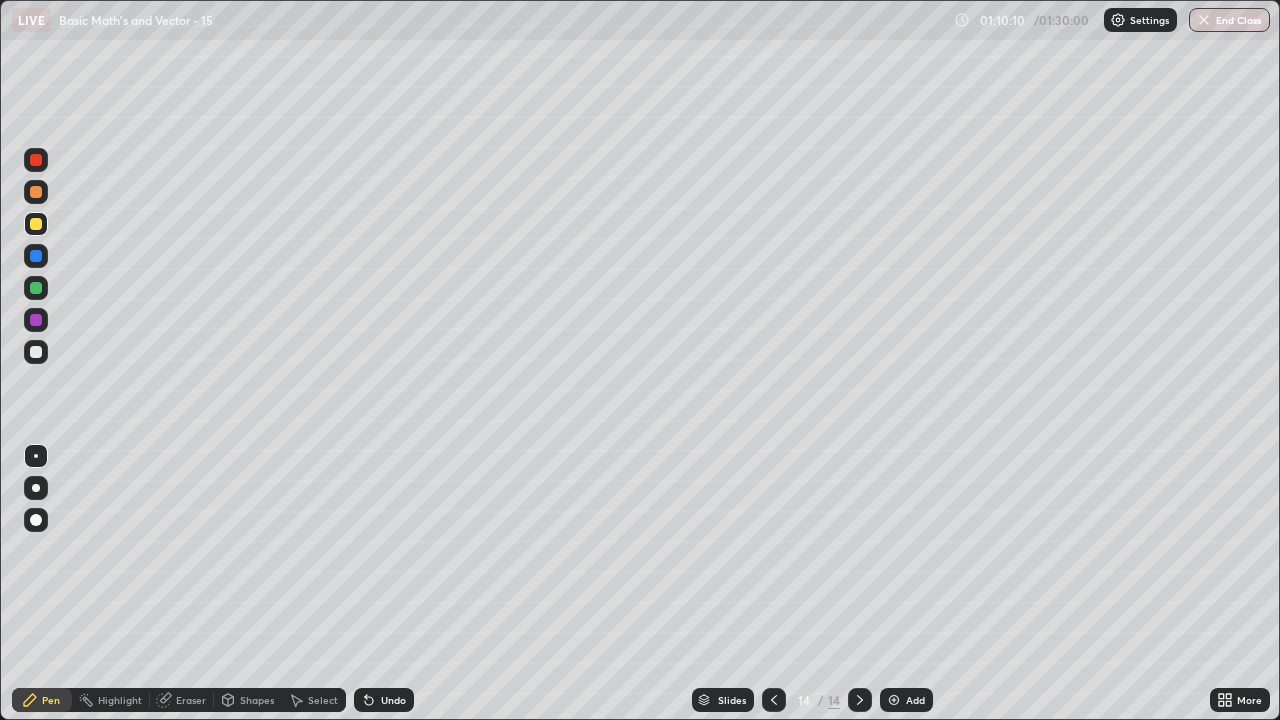 click at bounding box center [36, 352] 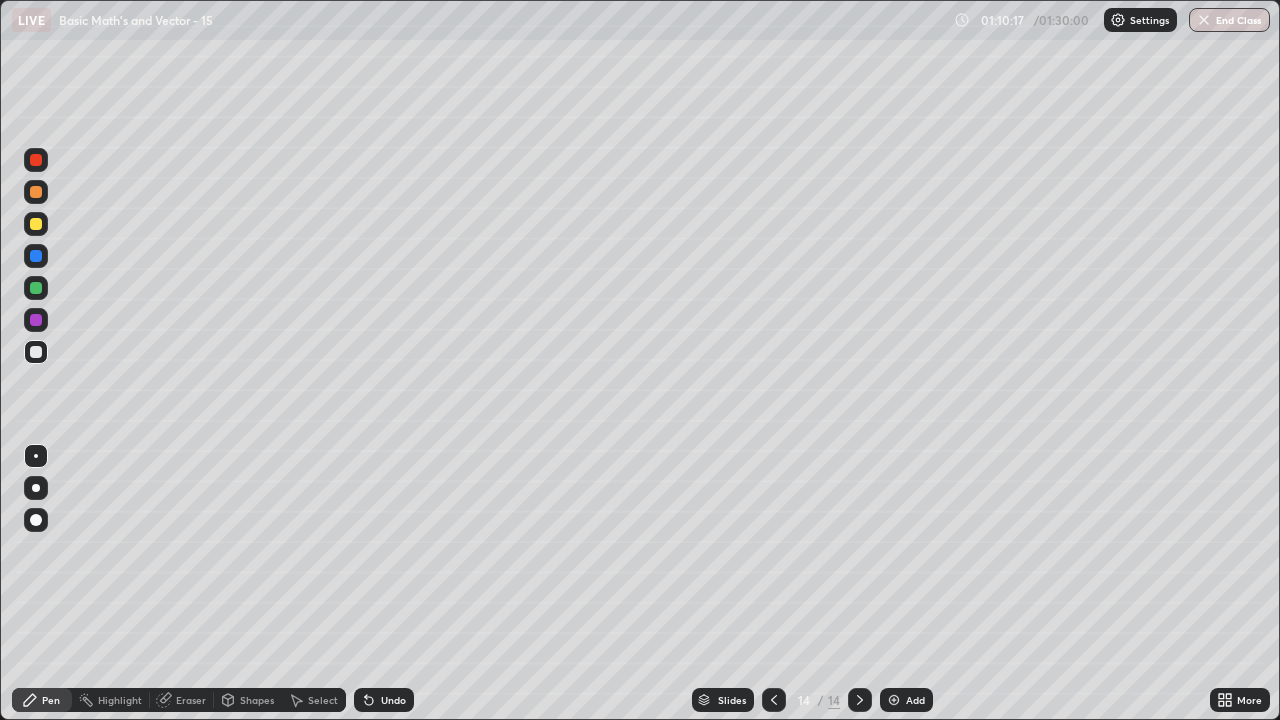 click at bounding box center [36, 256] 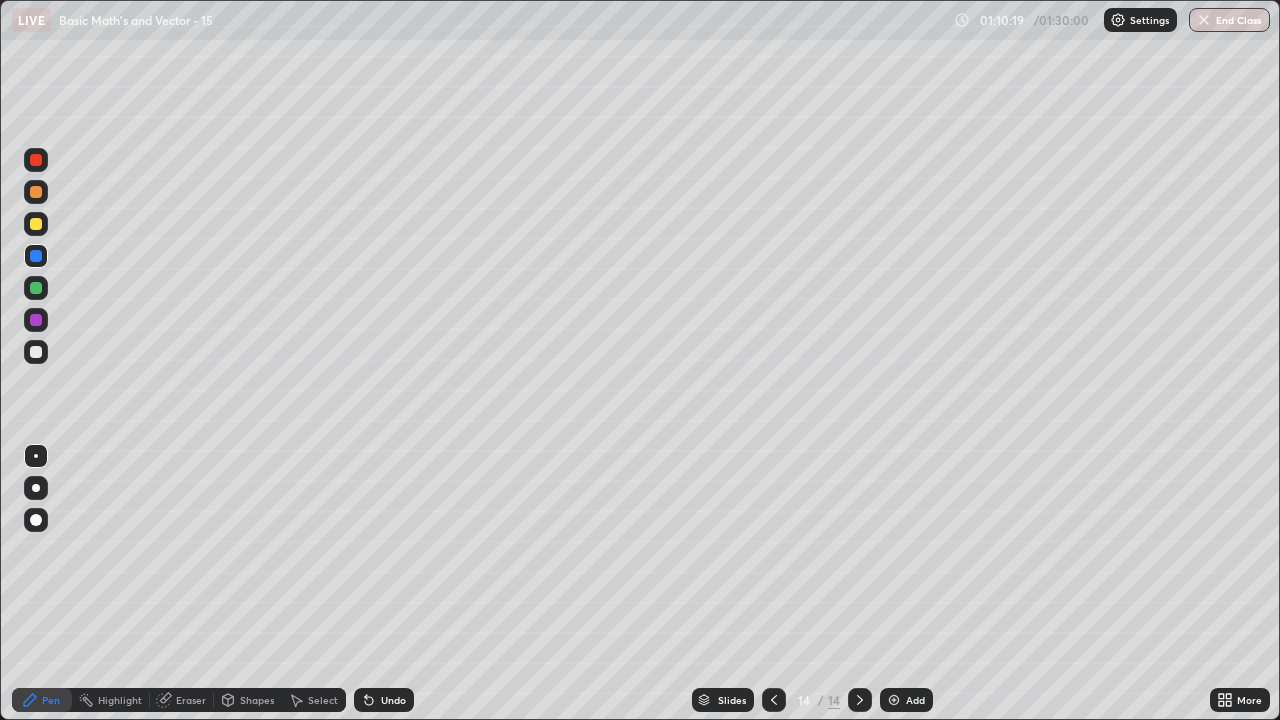 click at bounding box center (36, 192) 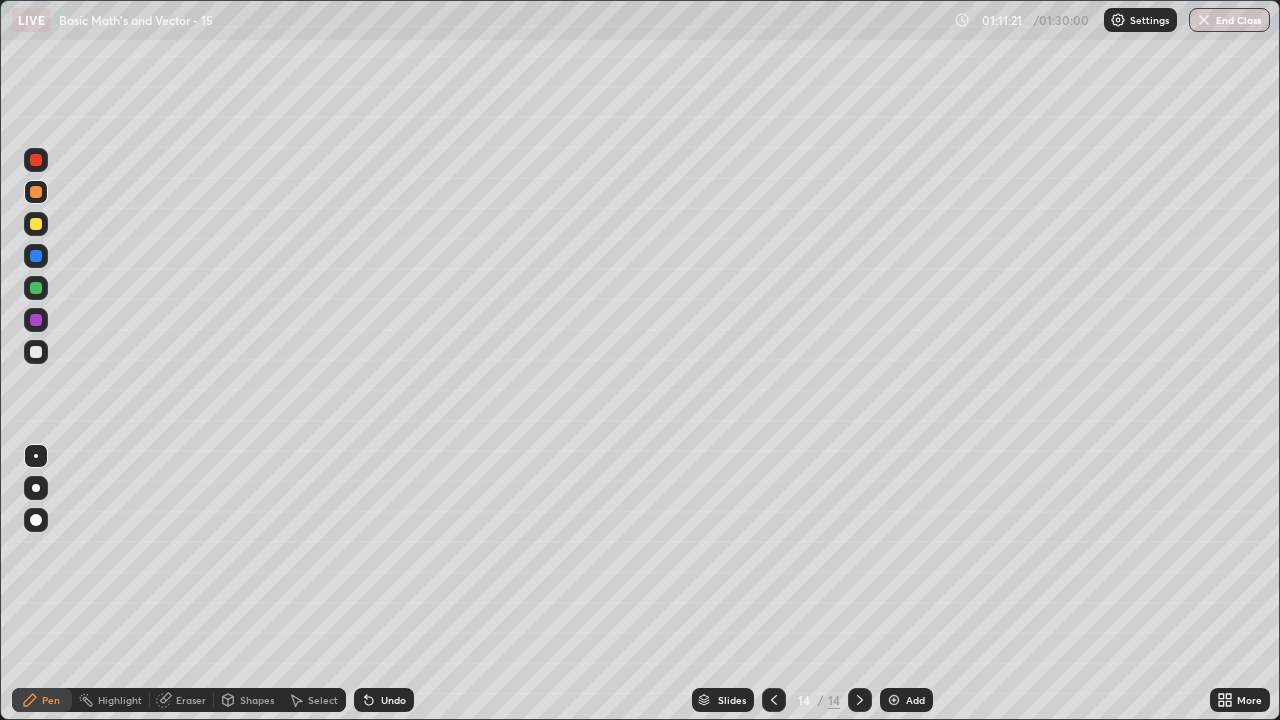 click at bounding box center (36, 160) 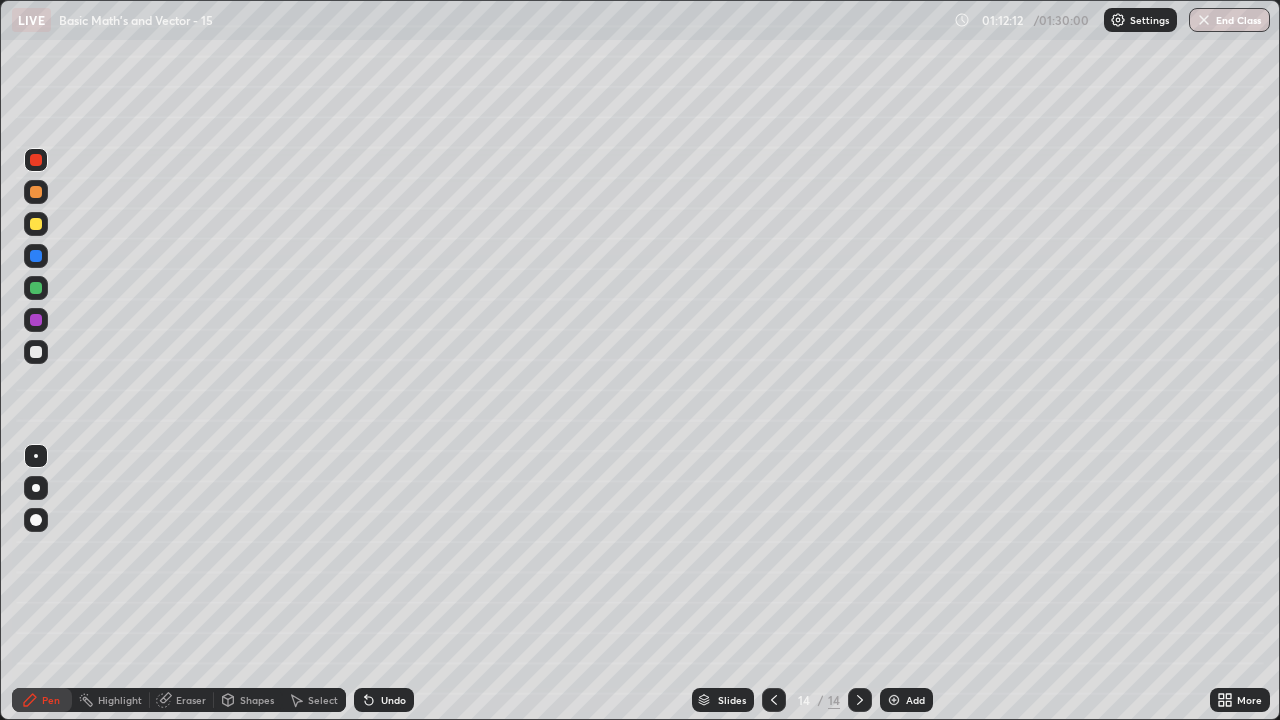 click on "Undo" at bounding box center [393, 700] 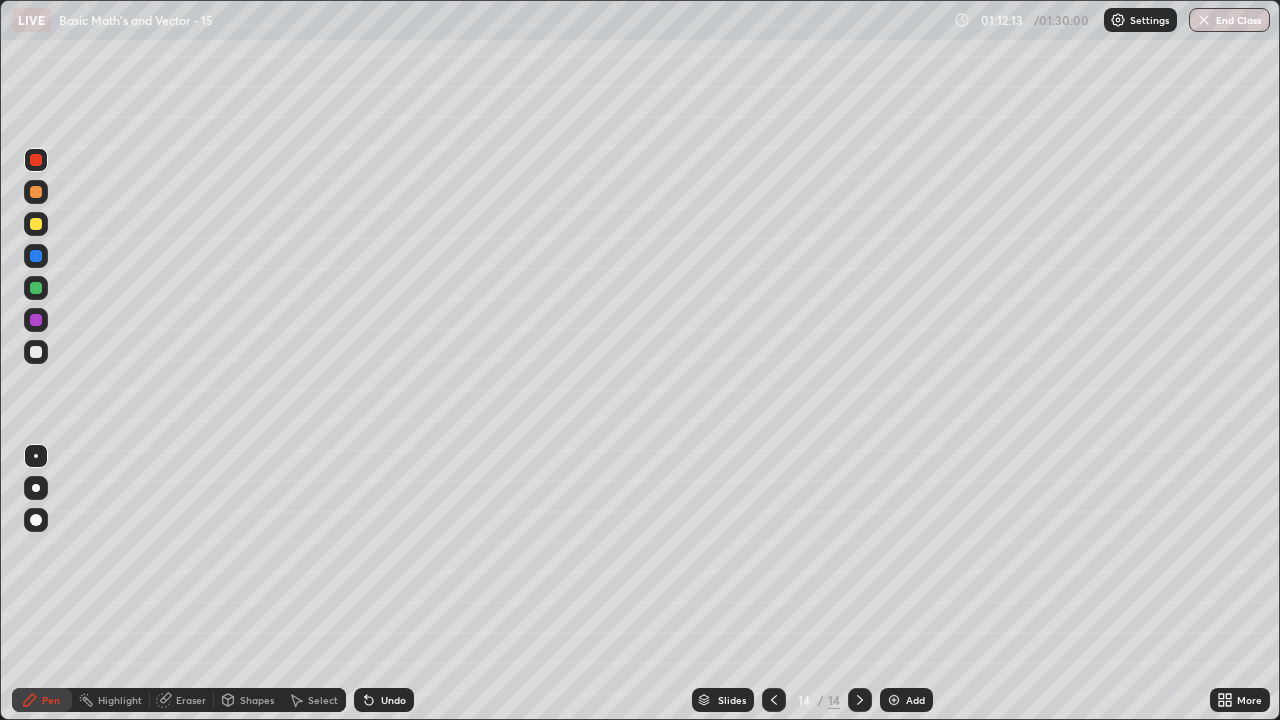 click on "Undo" at bounding box center [384, 700] 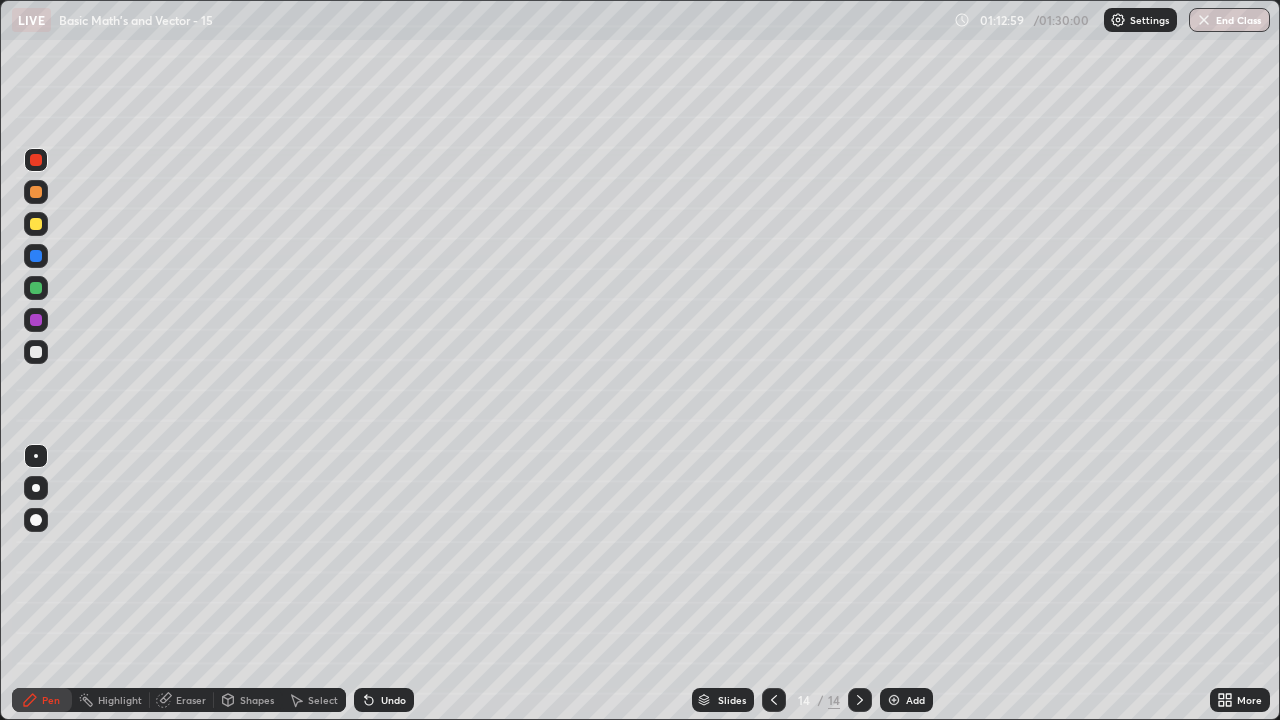 click at bounding box center (36, 224) 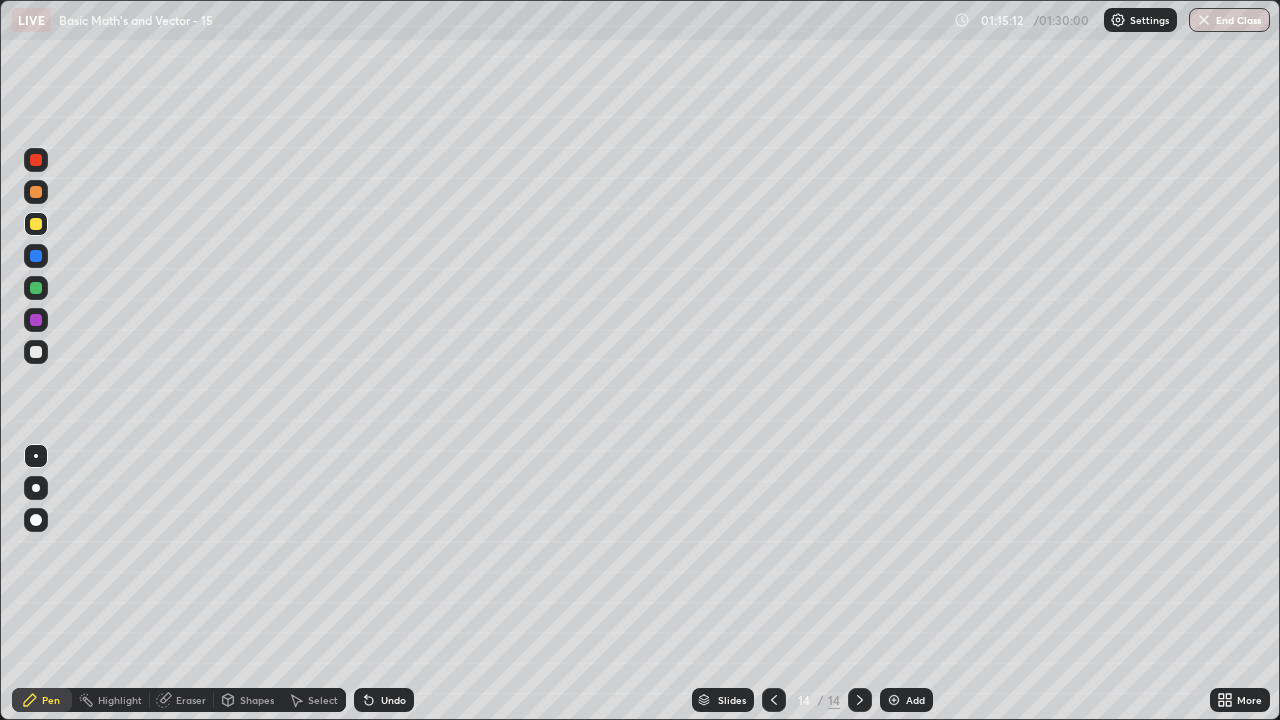 click on "Add" at bounding box center (915, 700) 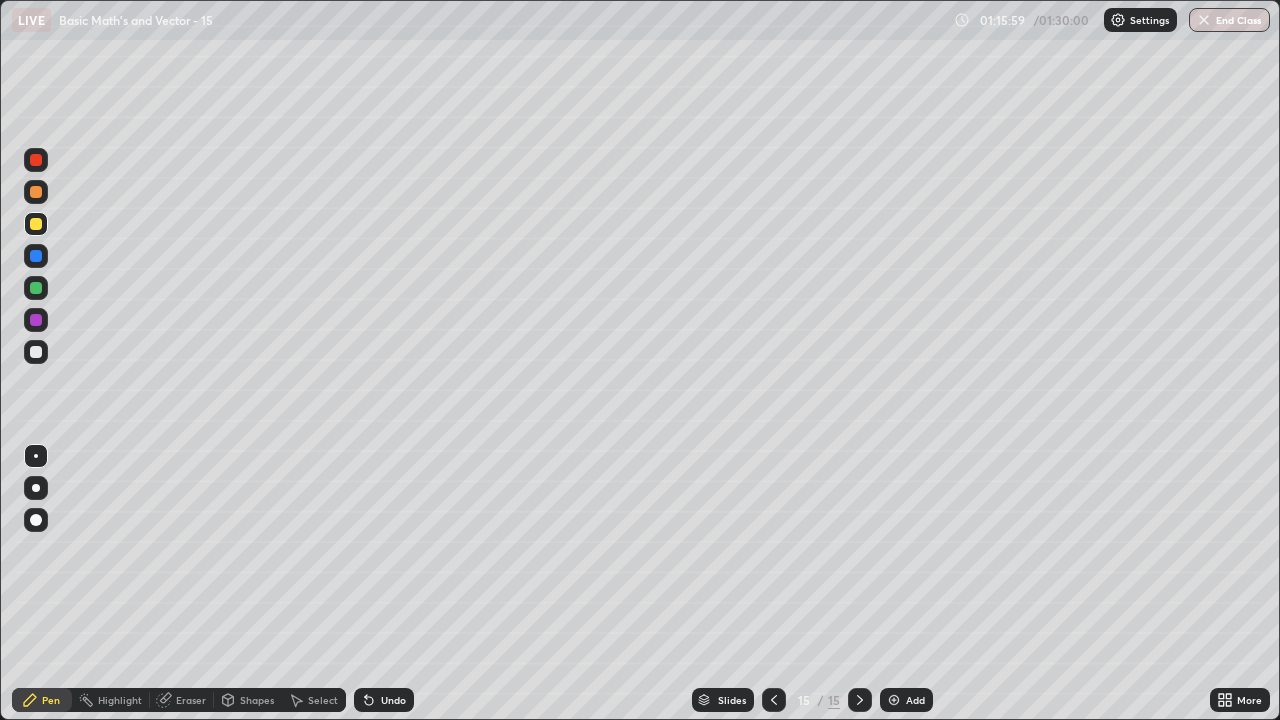 click on "Undo" at bounding box center [384, 700] 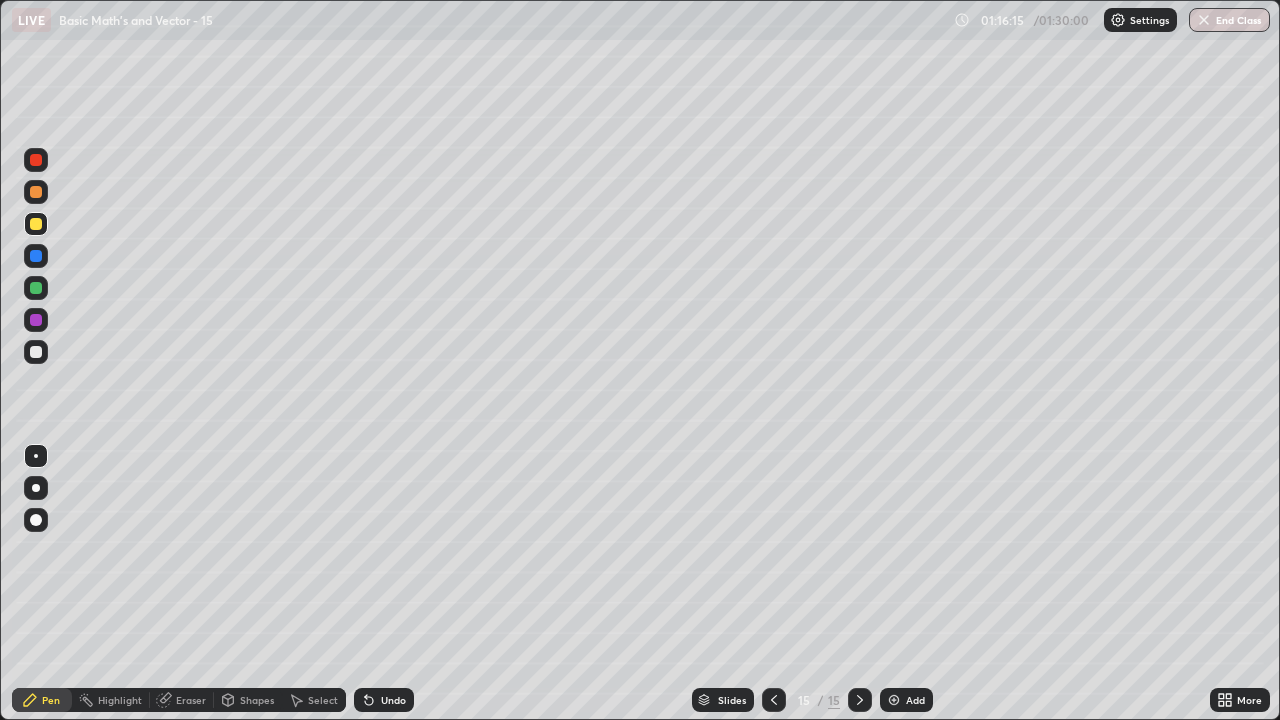 click at bounding box center [36, 352] 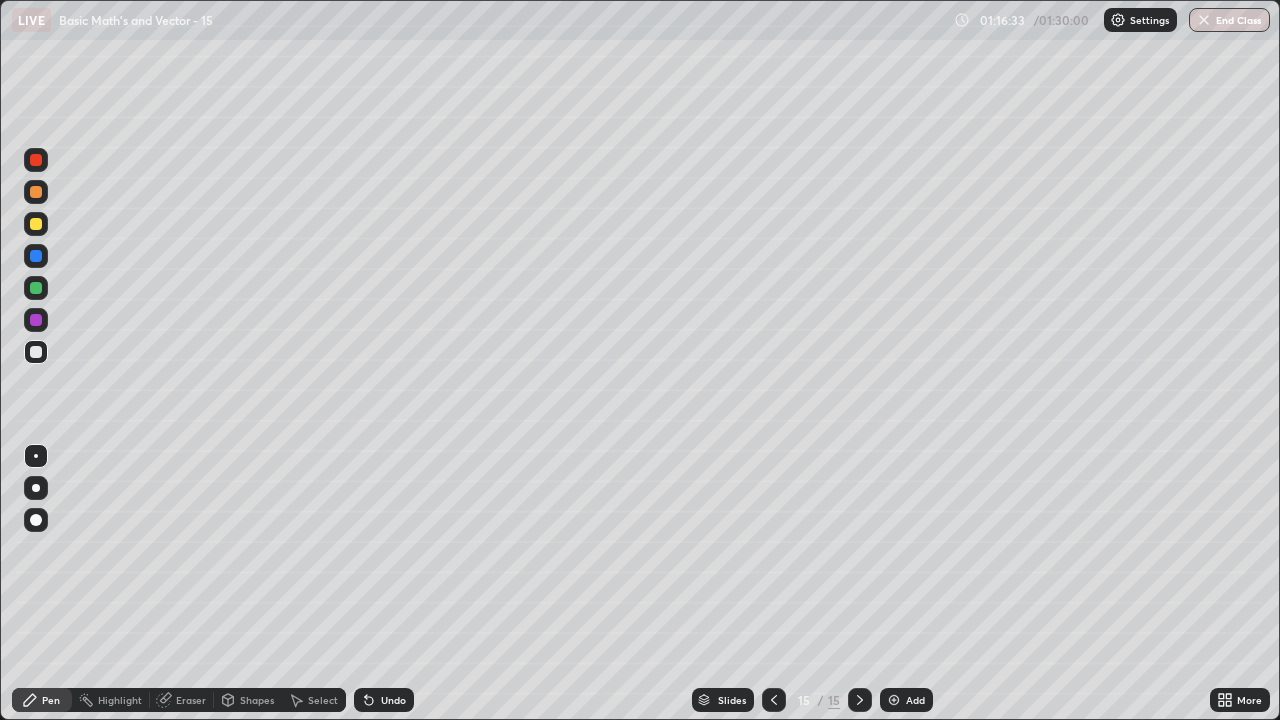 click at bounding box center (36, 192) 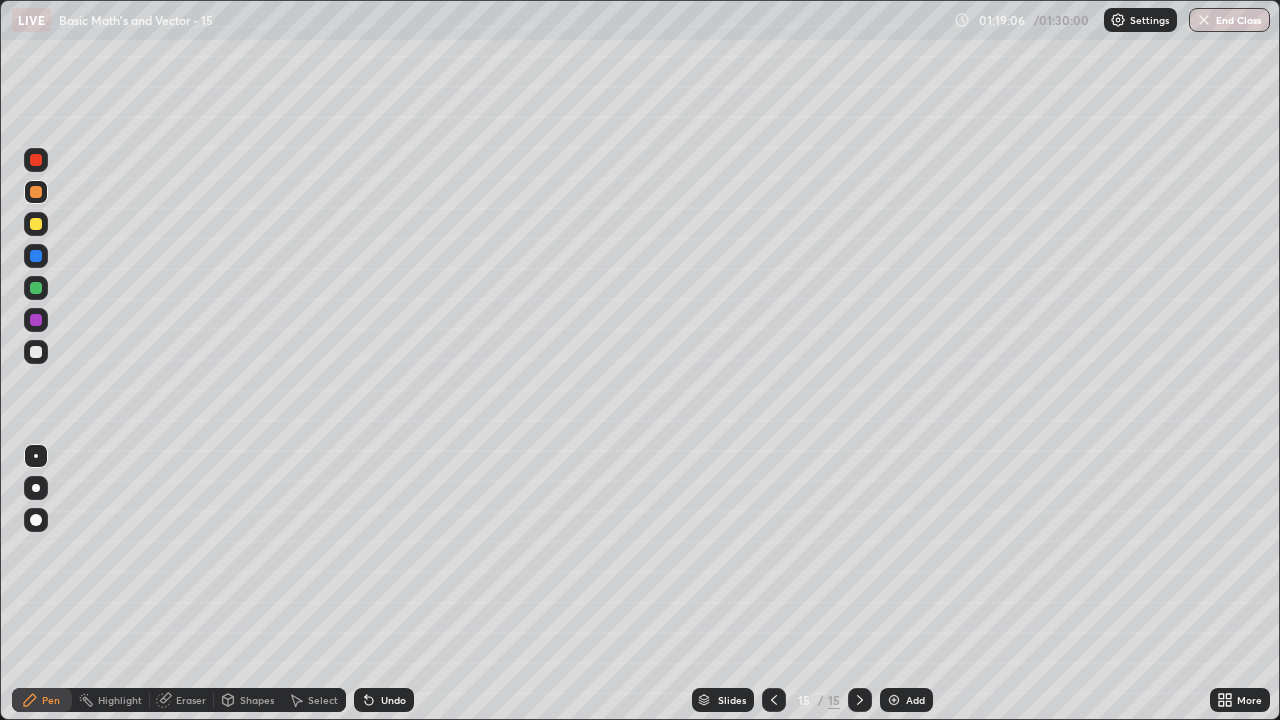 click on "End Class" at bounding box center (1229, 20) 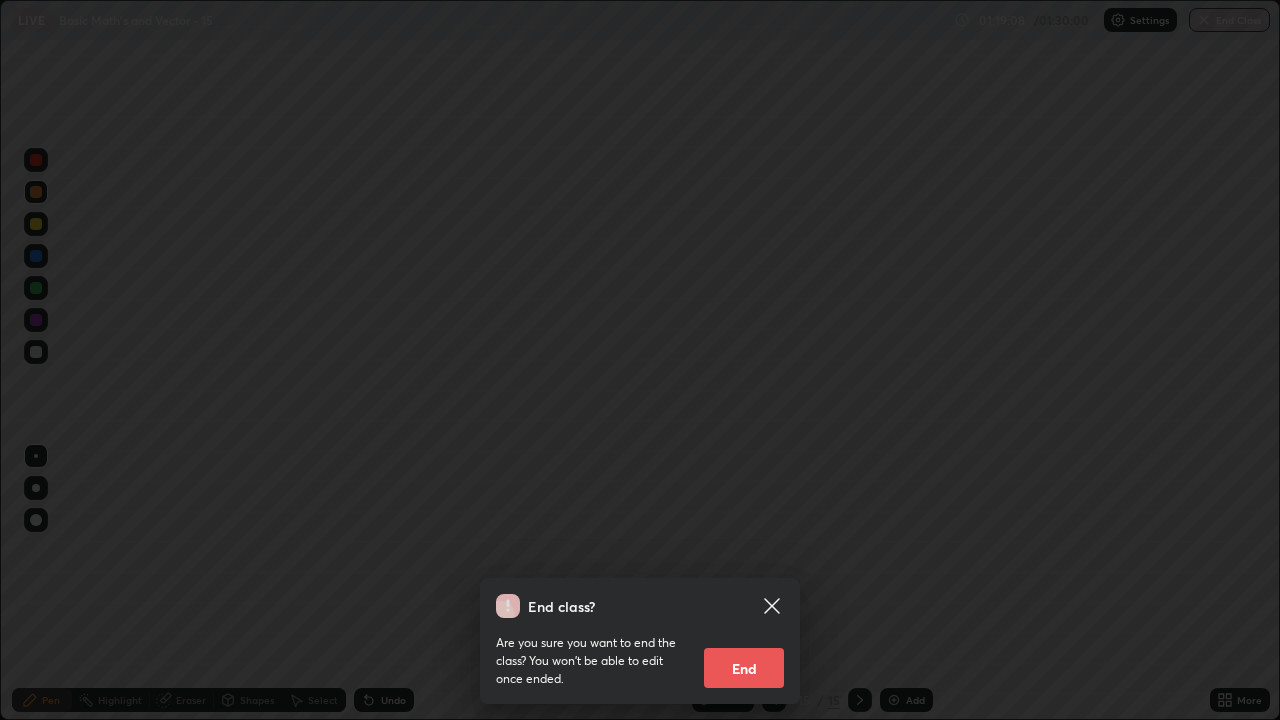click on "End" at bounding box center [744, 668] 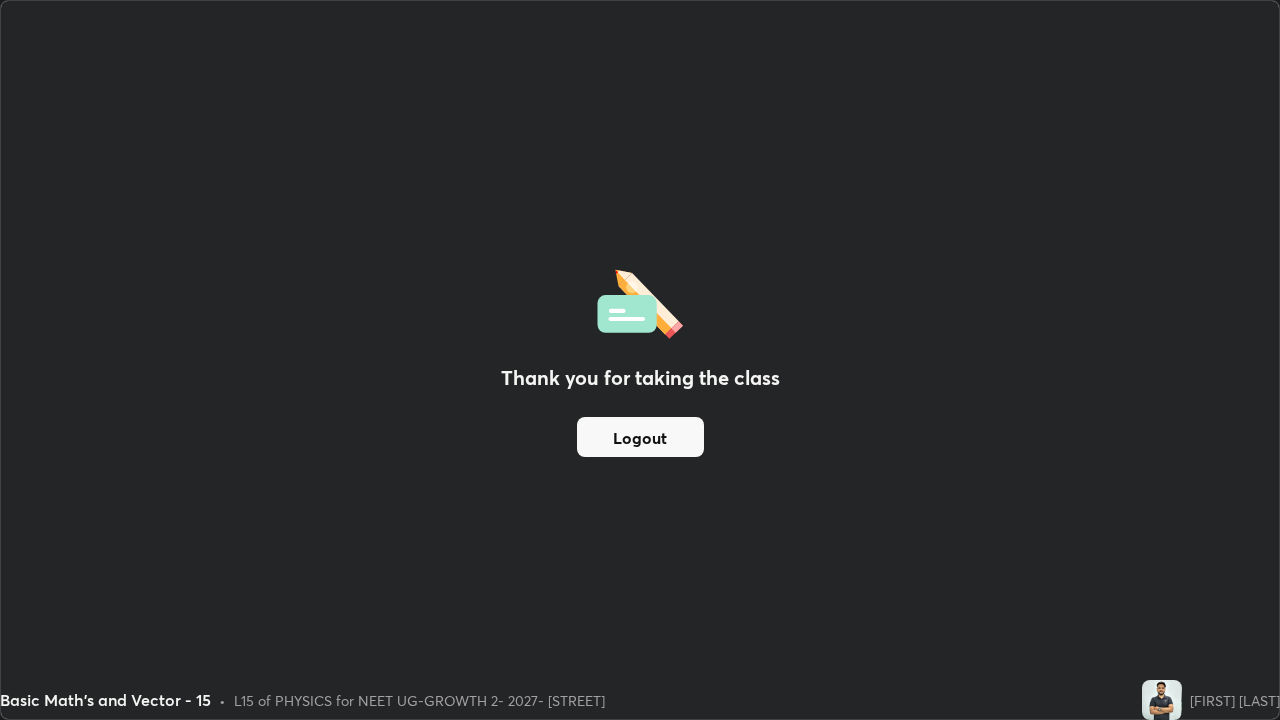 click on "Logout" at bounding box center (640, 437) 